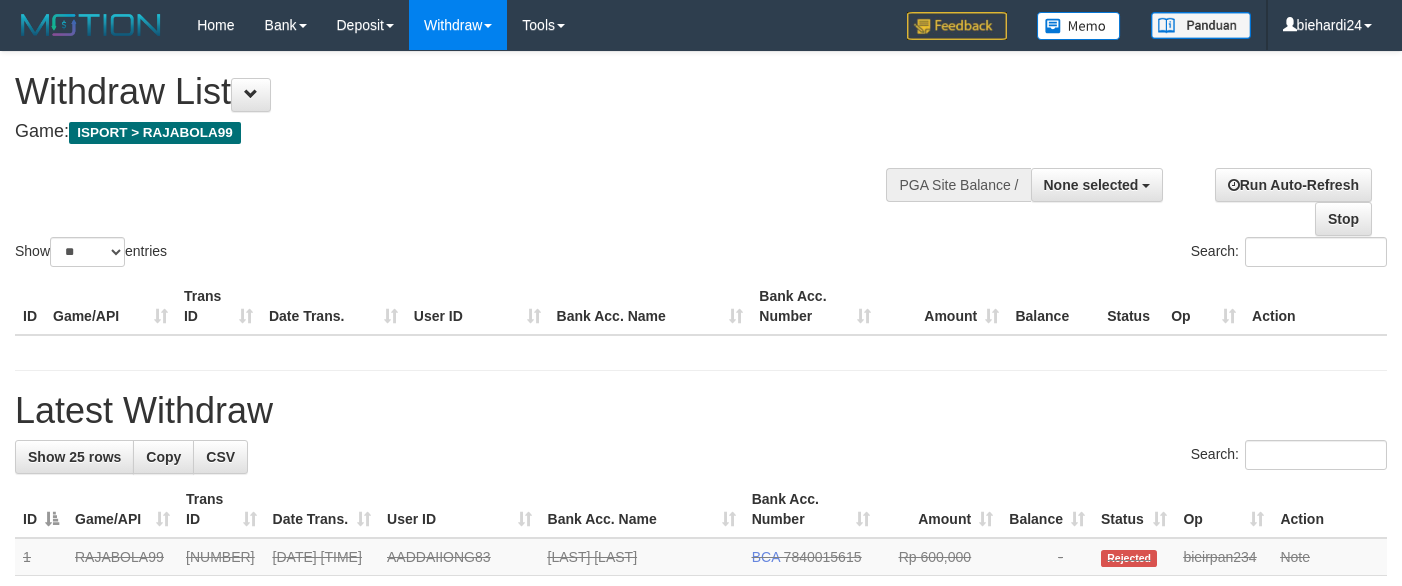 select on "**" 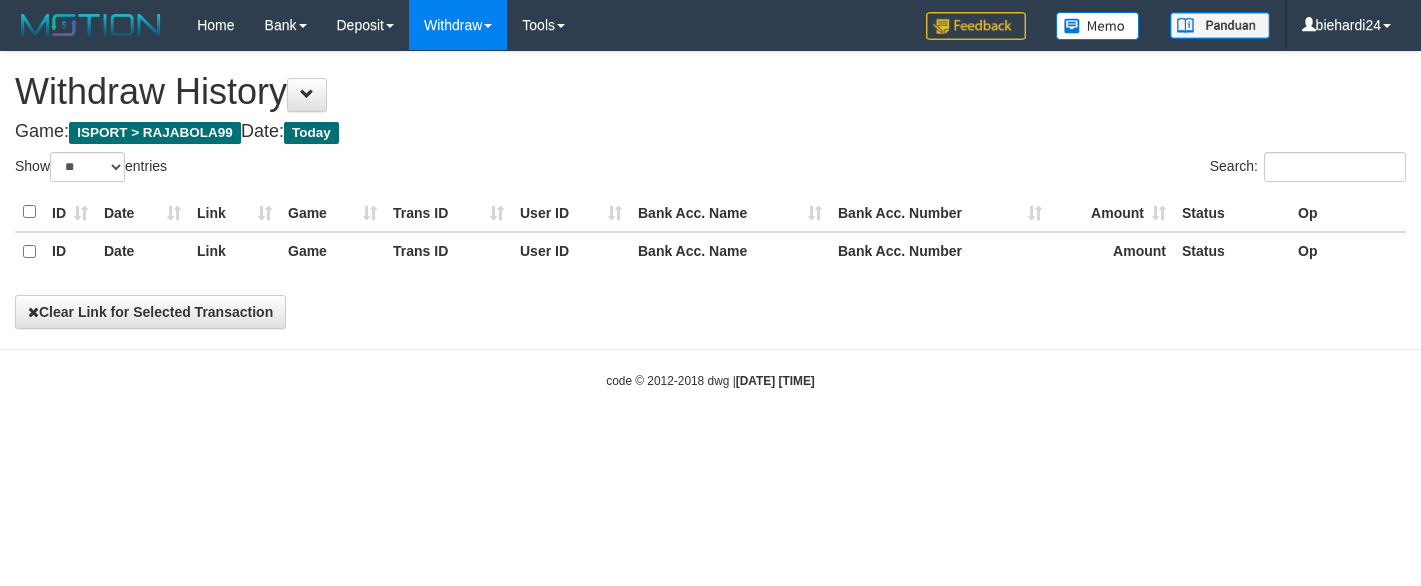 select on "**" 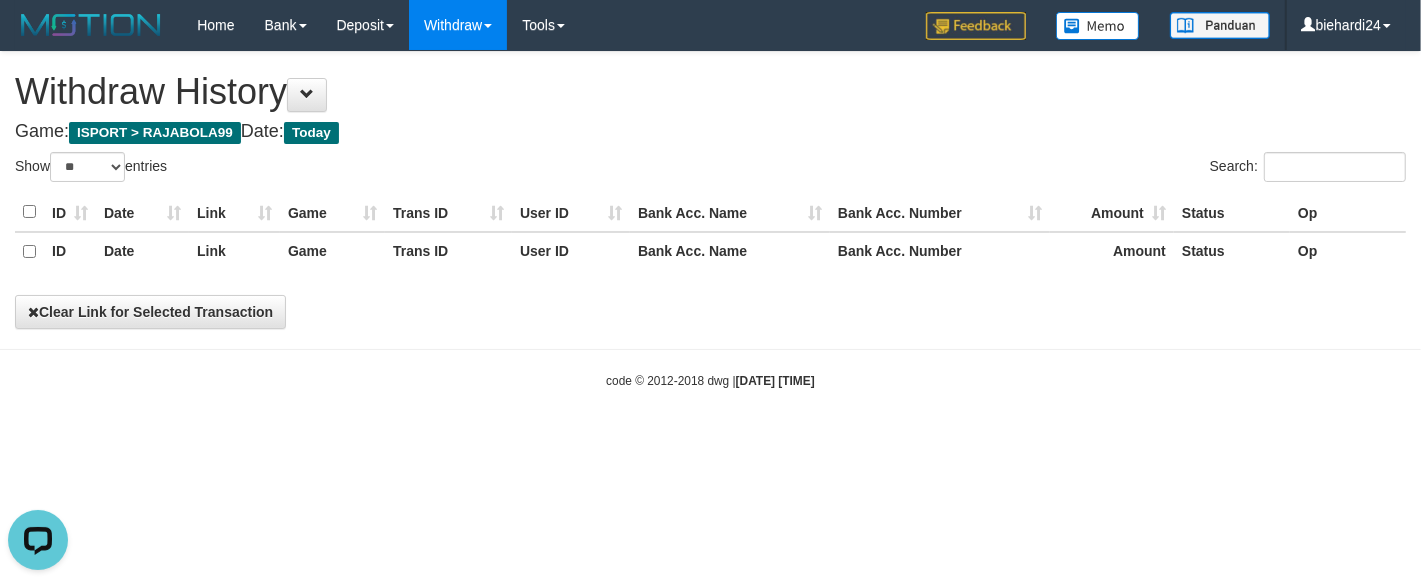 scroll, scrollTop: 0, scrollLeft: 0, axis: both 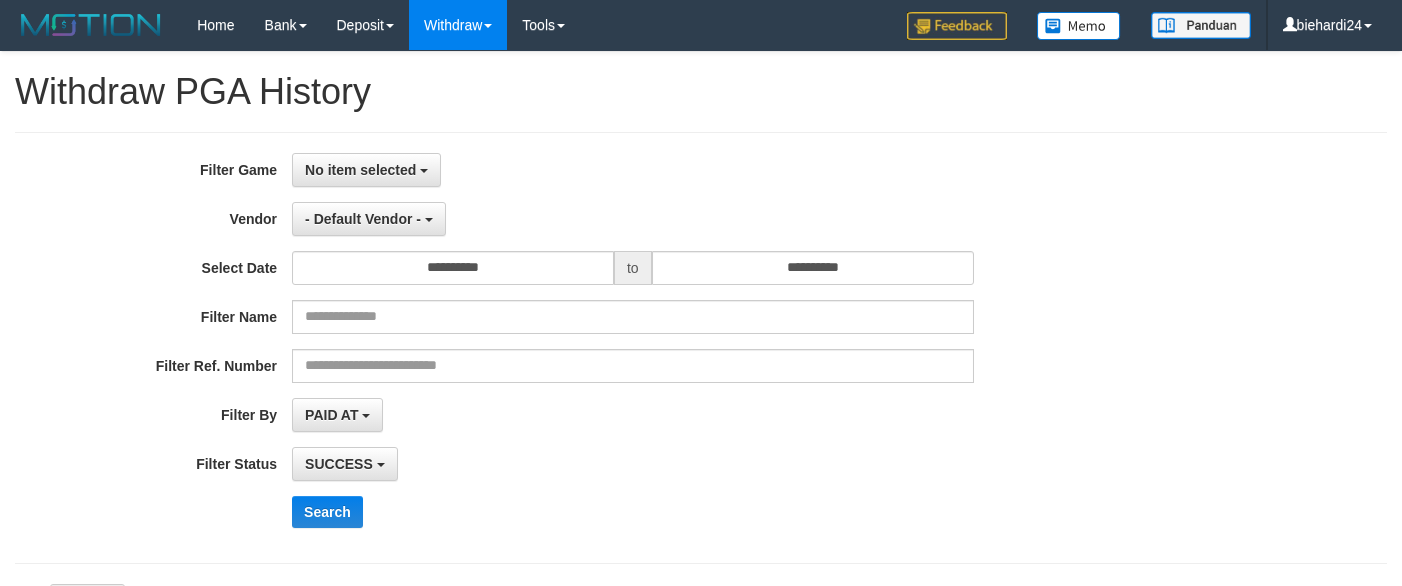 select on "**" 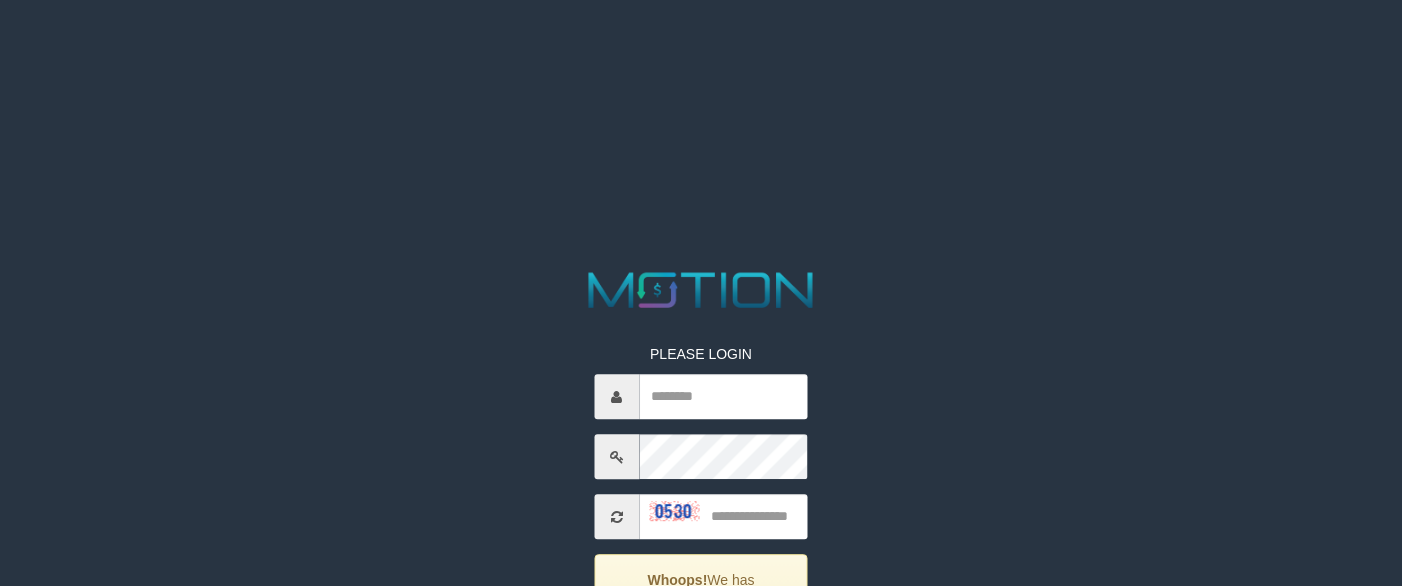 scroll, scrollTop: 0, scrollLeft: 0, axis: both 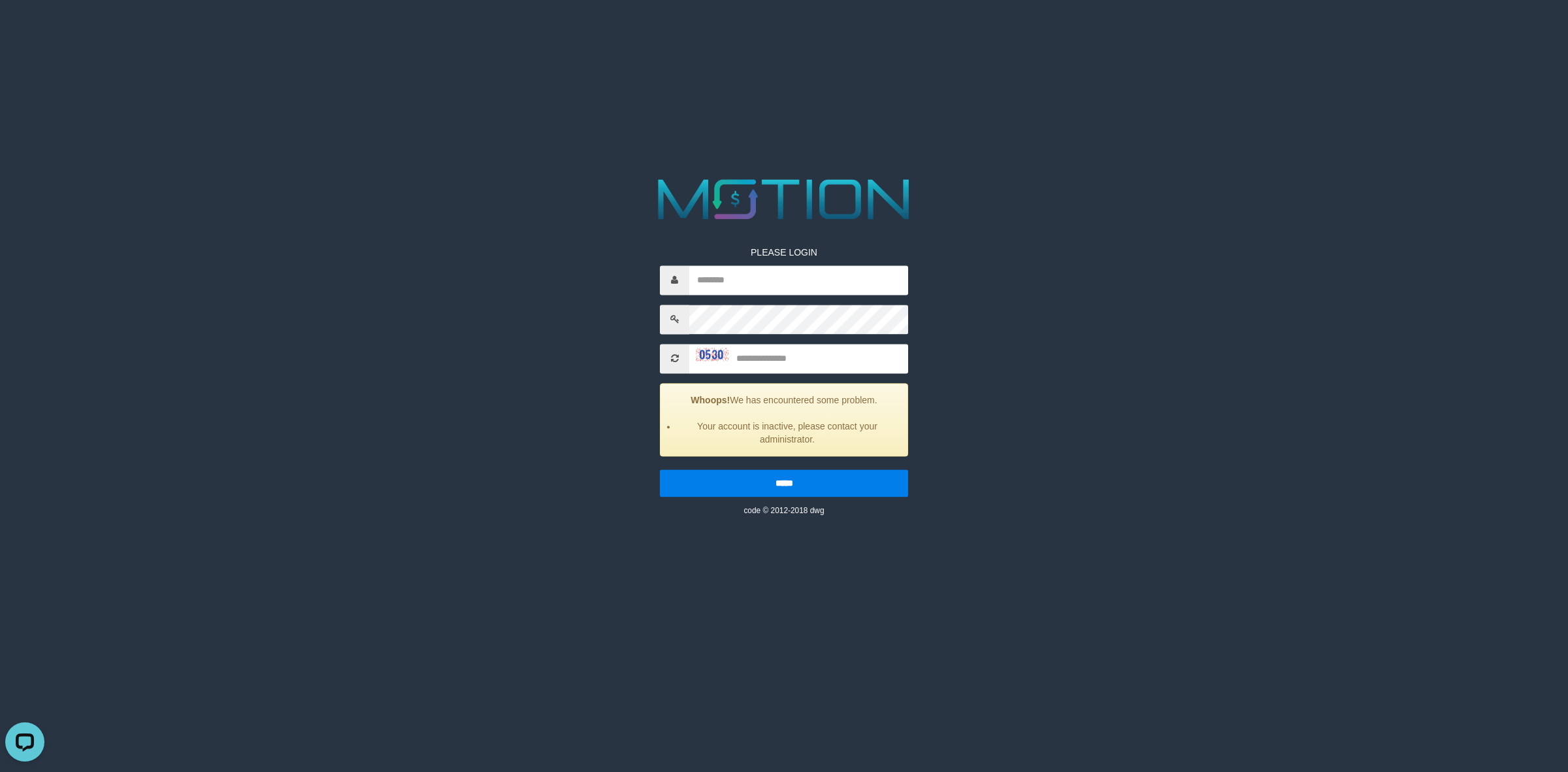 click on "PLEASE LOGIN
Whoops!  We has encountered some problem.
Your account is inactive, please contact your administrator.
*****
code © 2012-2018 dwg" at bounding box center (784, 16) 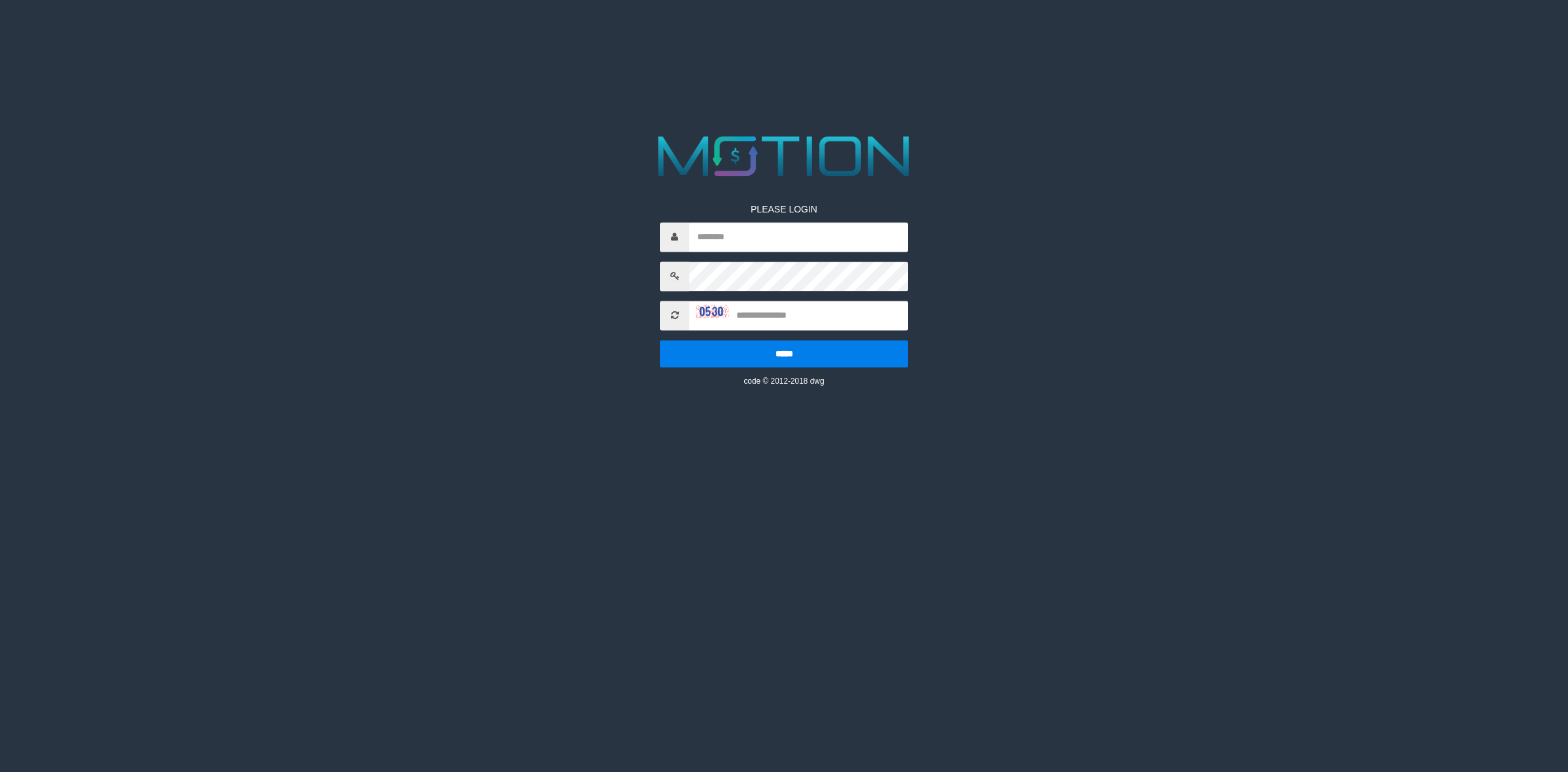 scroll, scrollTop: 0, scrollLeft: 0, axis: both 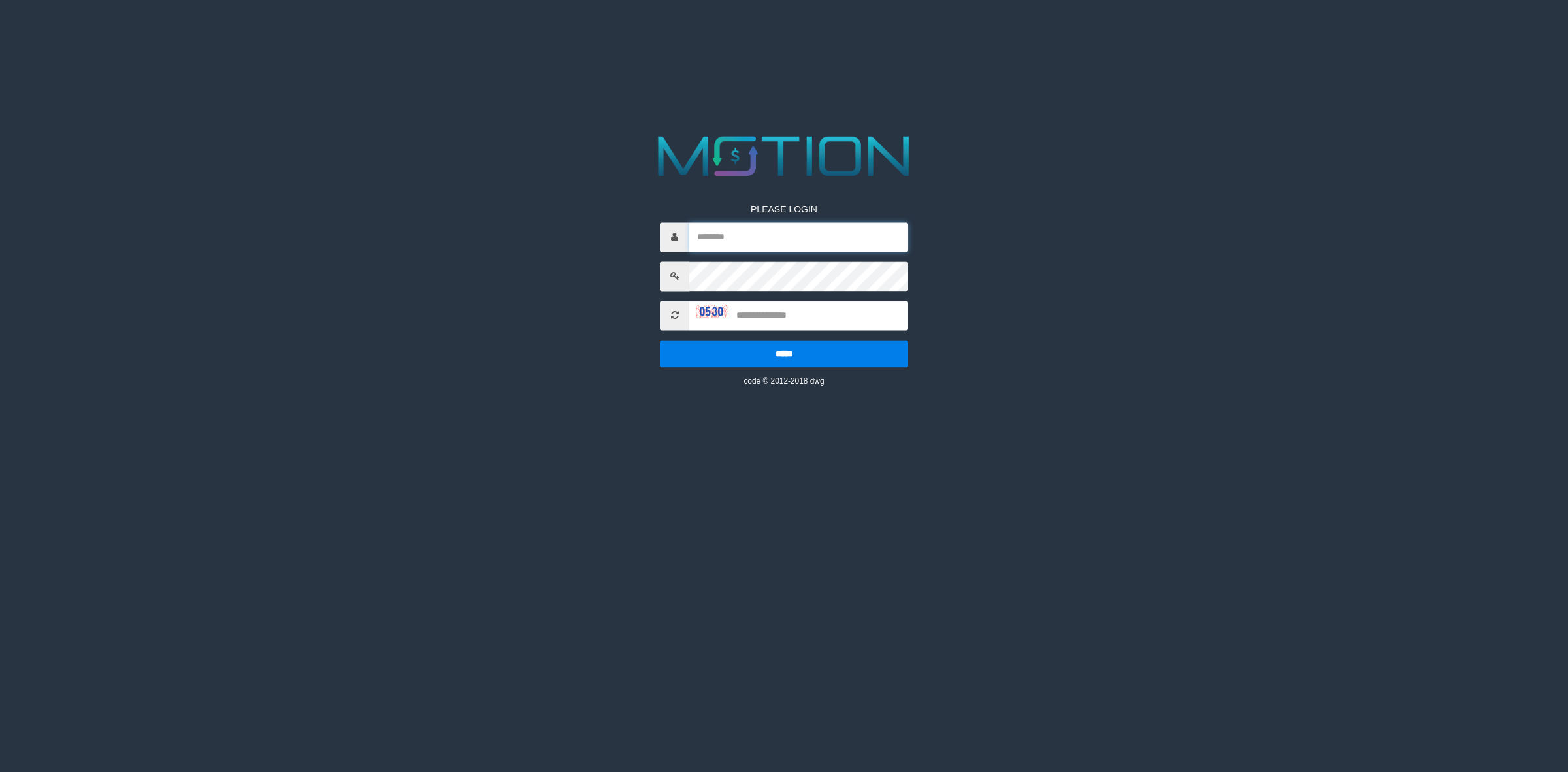 click at bounding box center [798, 237] 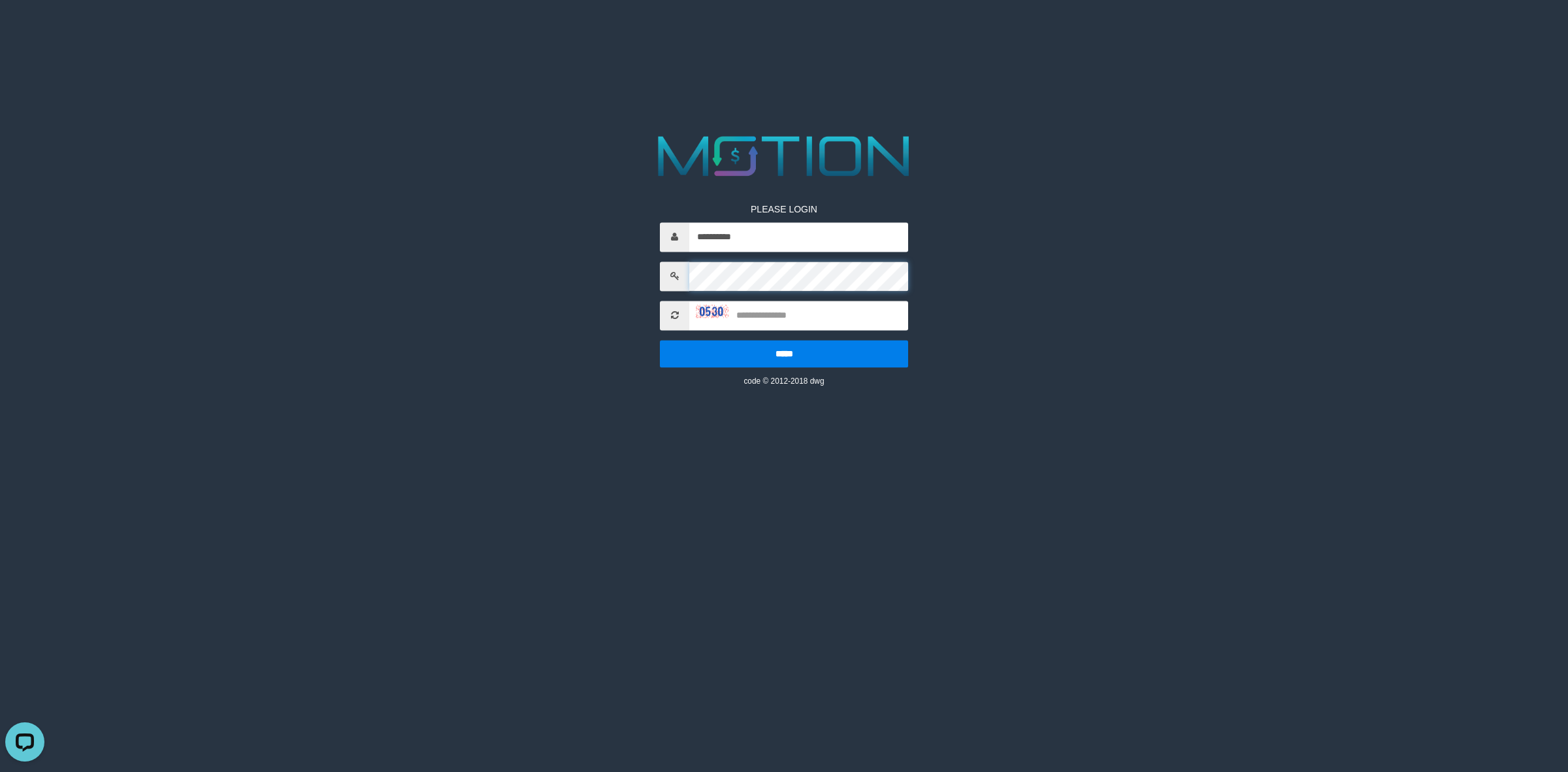 scroll, scrollTop: 0, scrollLeft: 0, axis: both 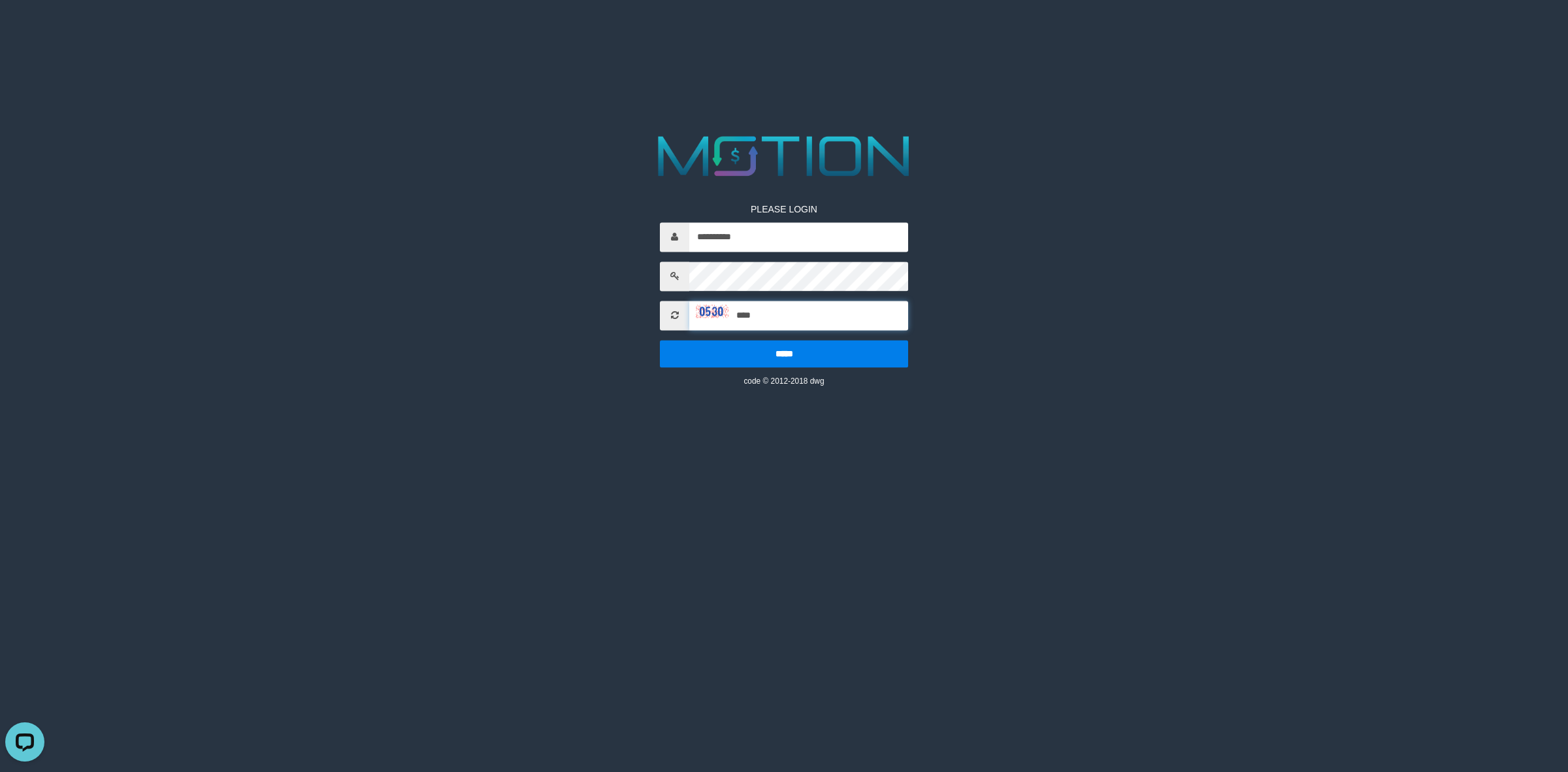 type on "****" 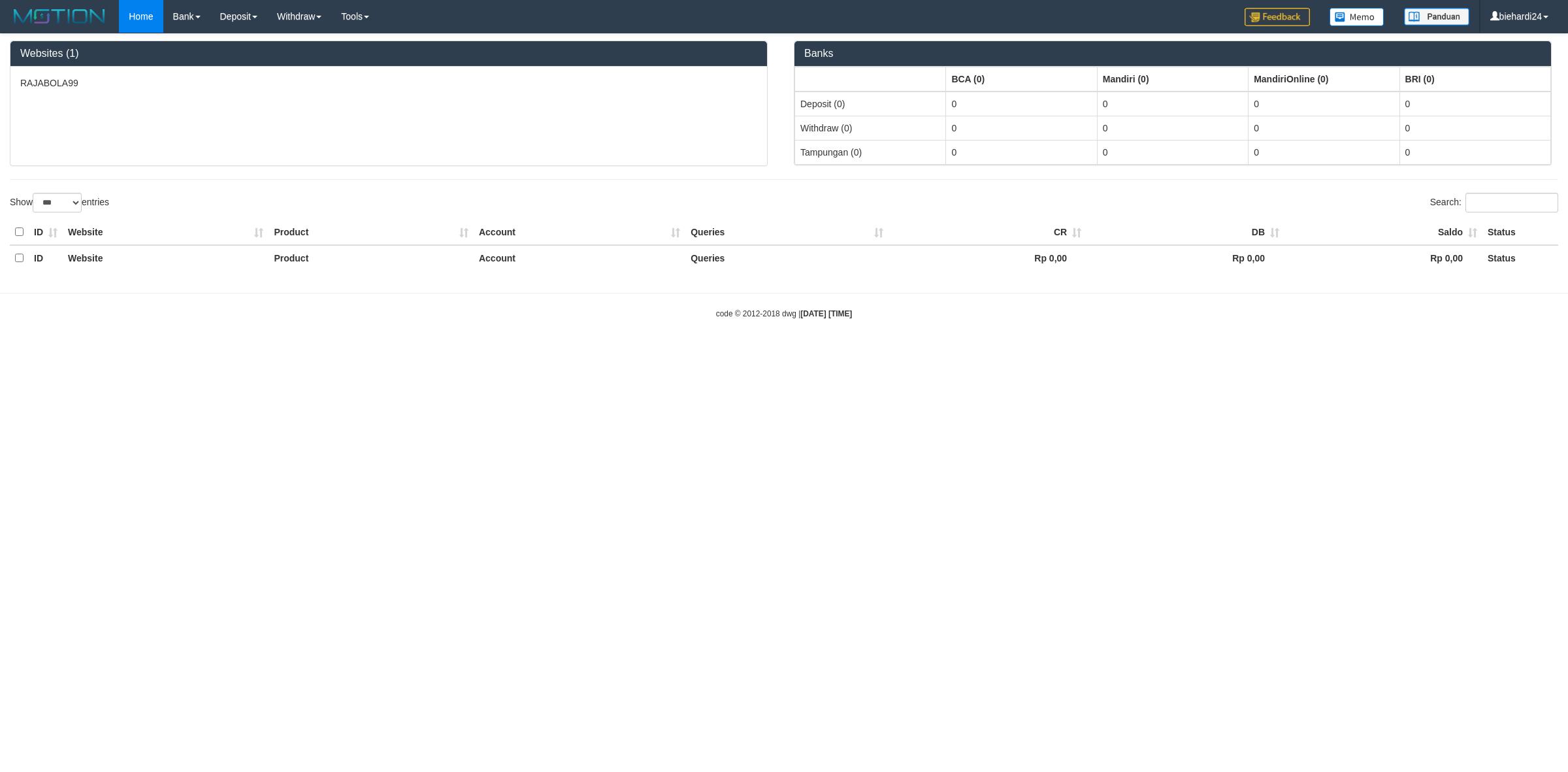 select on "***" 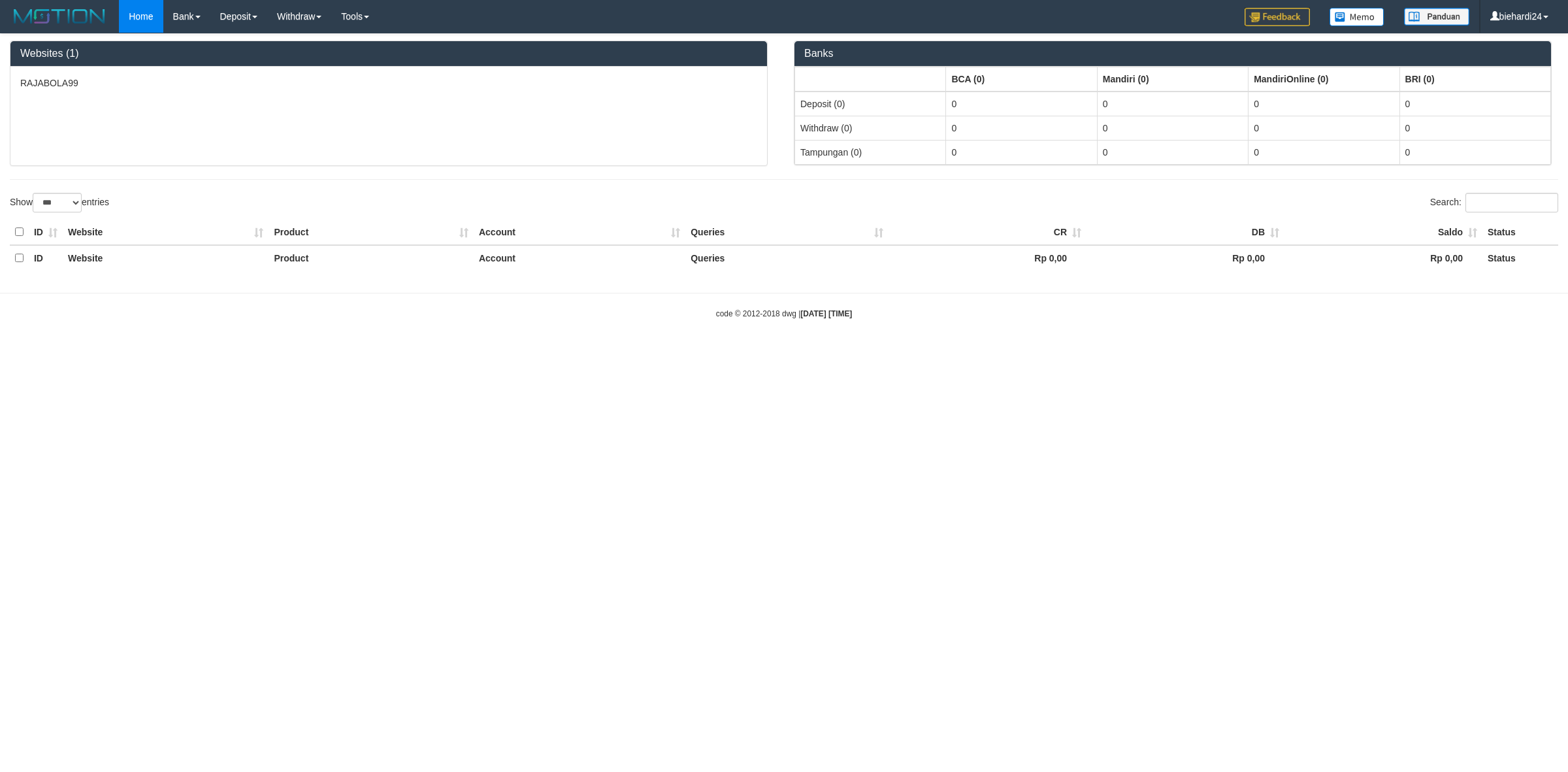 scroll, scrollTop: 0, scrollLeft: 0, axis: both 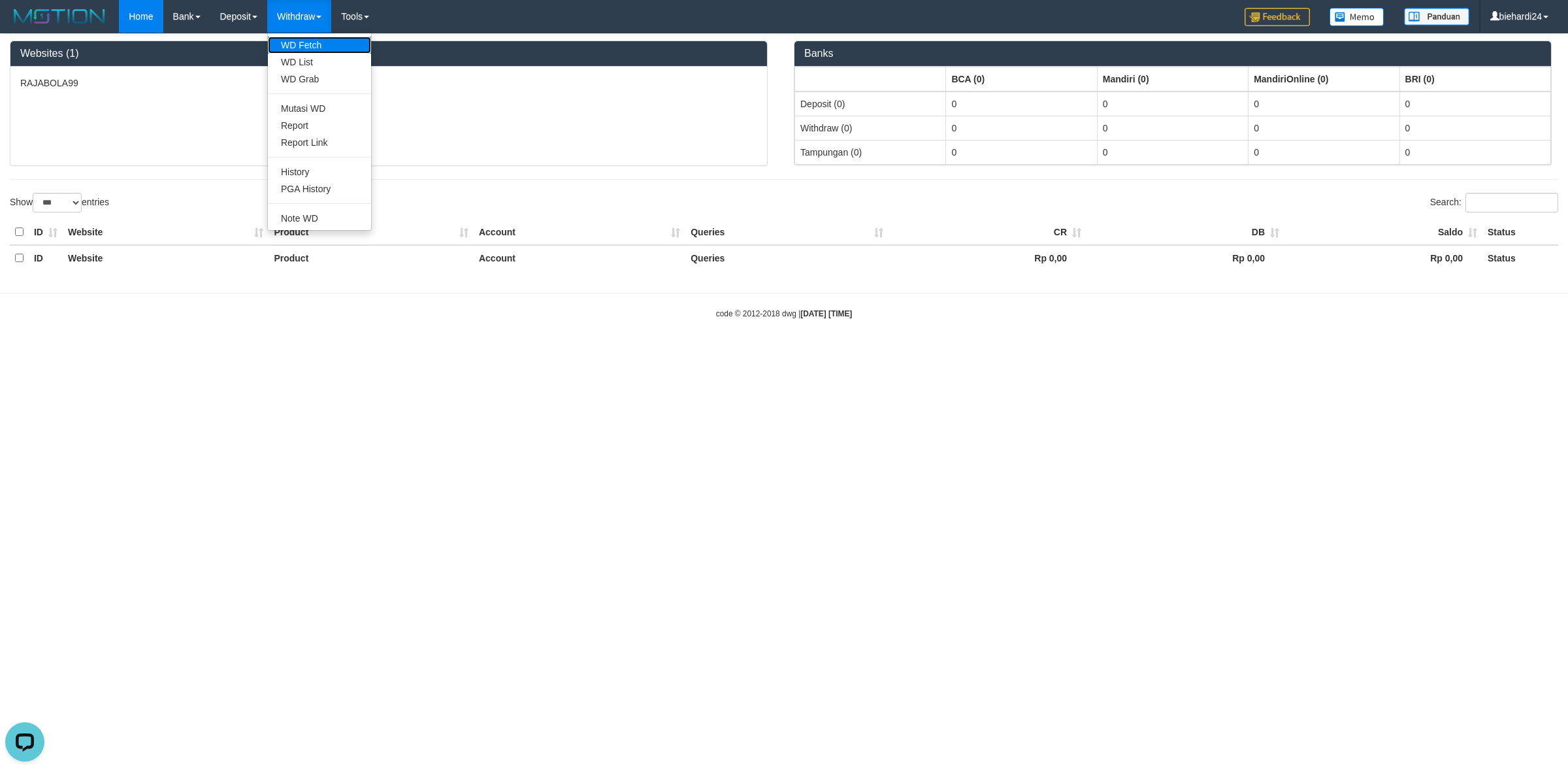 click on "WD Fetch" at bounding box center (319, 45) 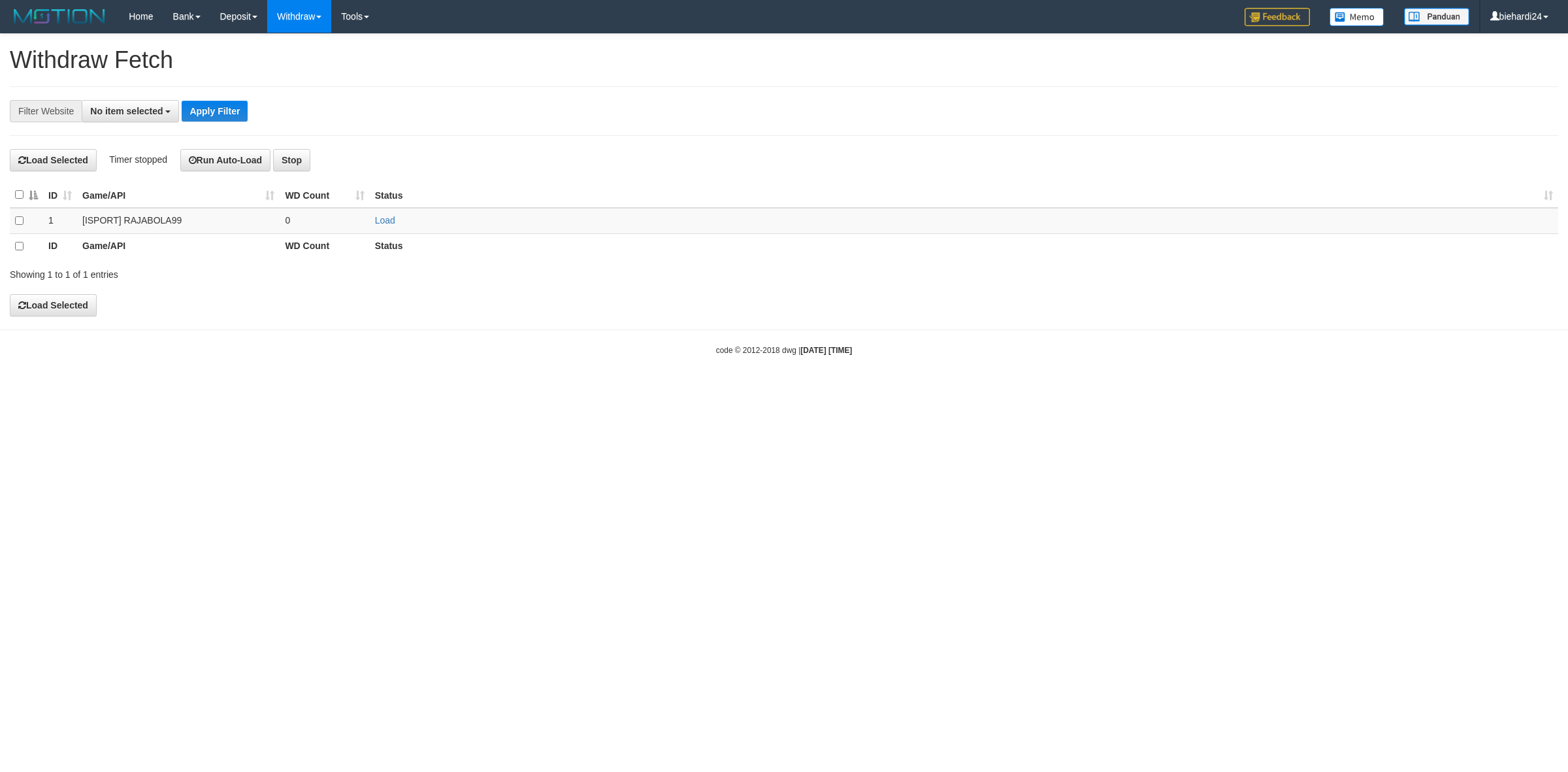select 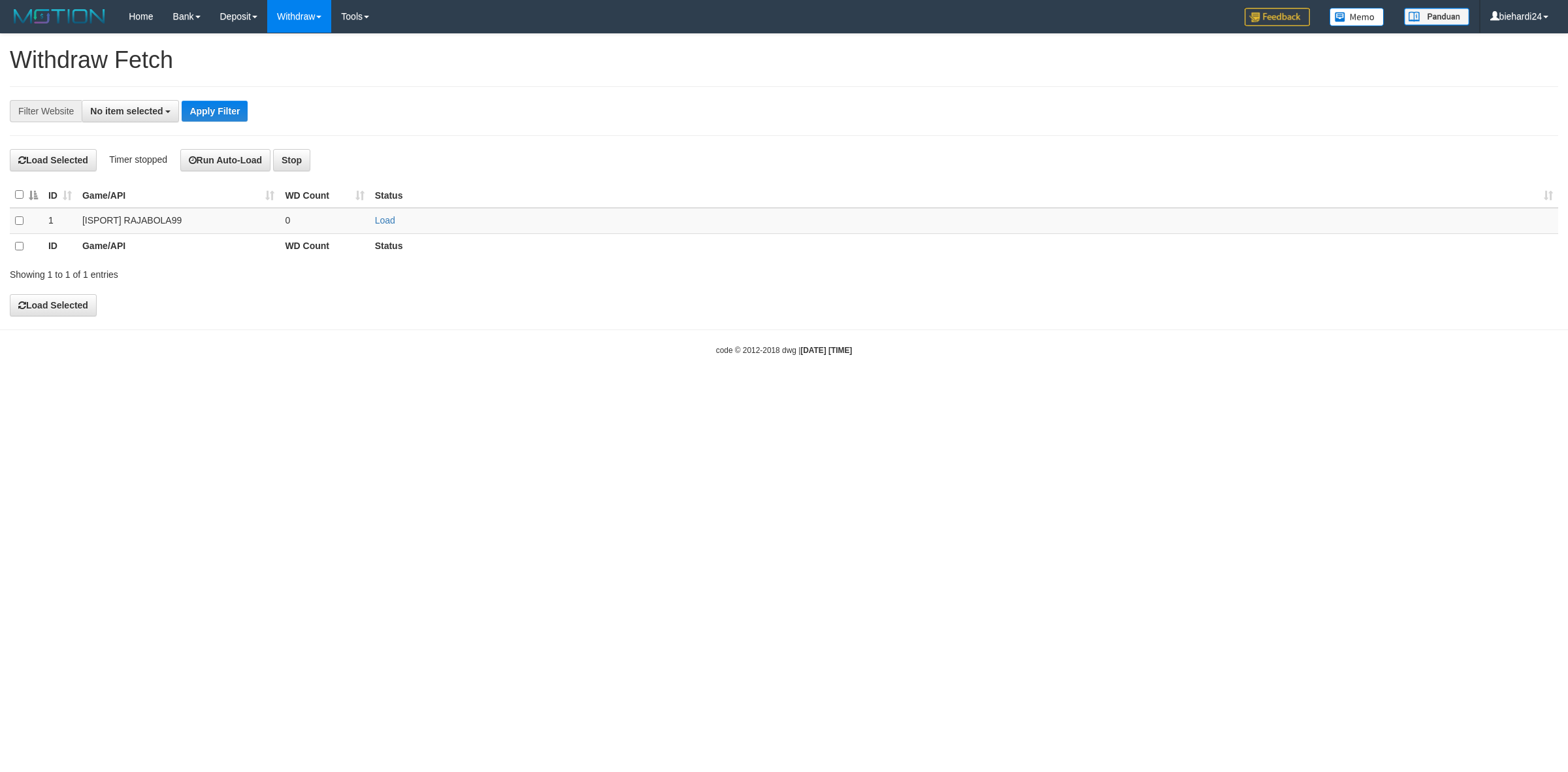 scroll, scrollTop: 0, scrollLeft: 0, axis: both 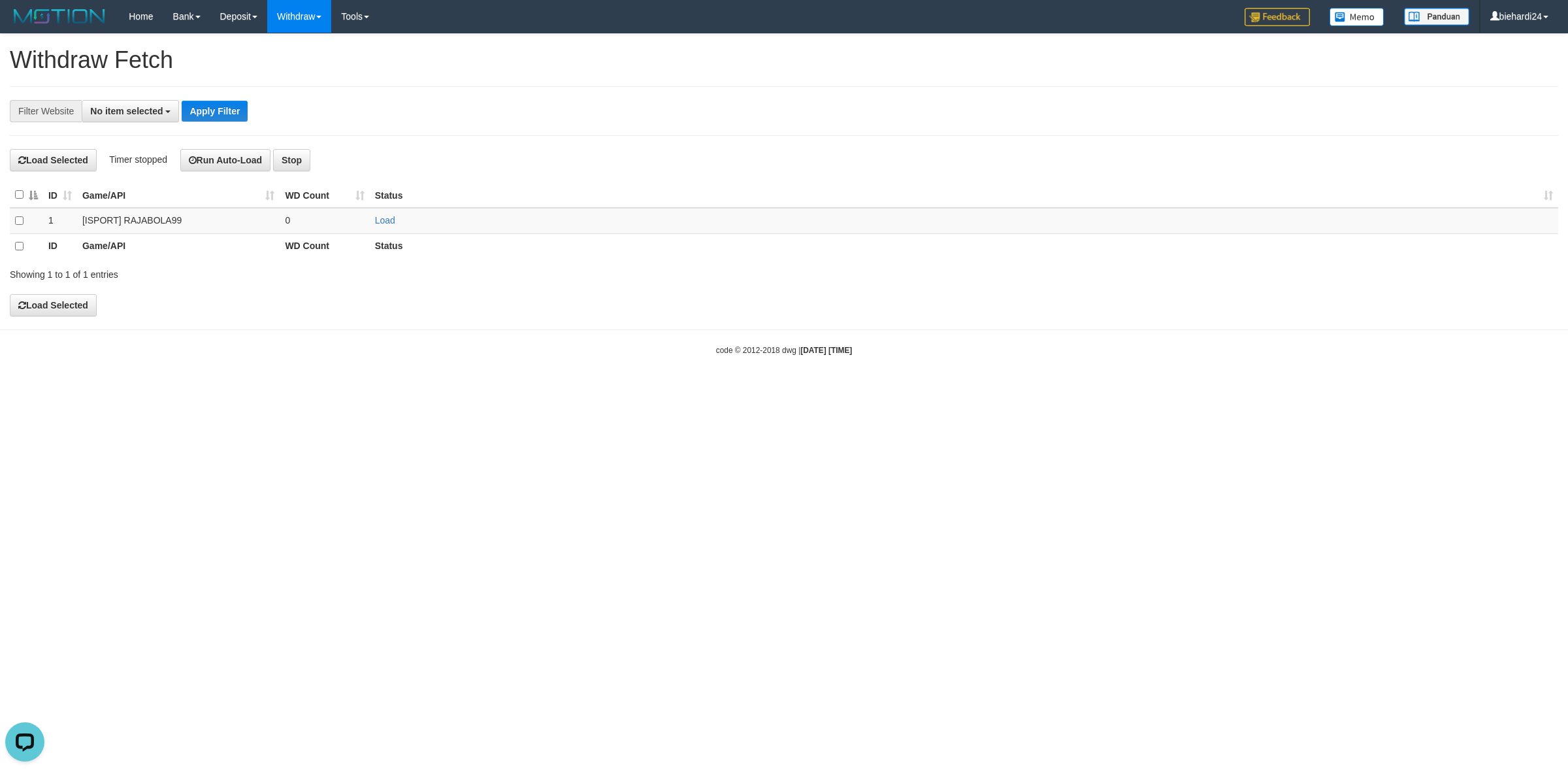 click at bounding box center (26, 195) 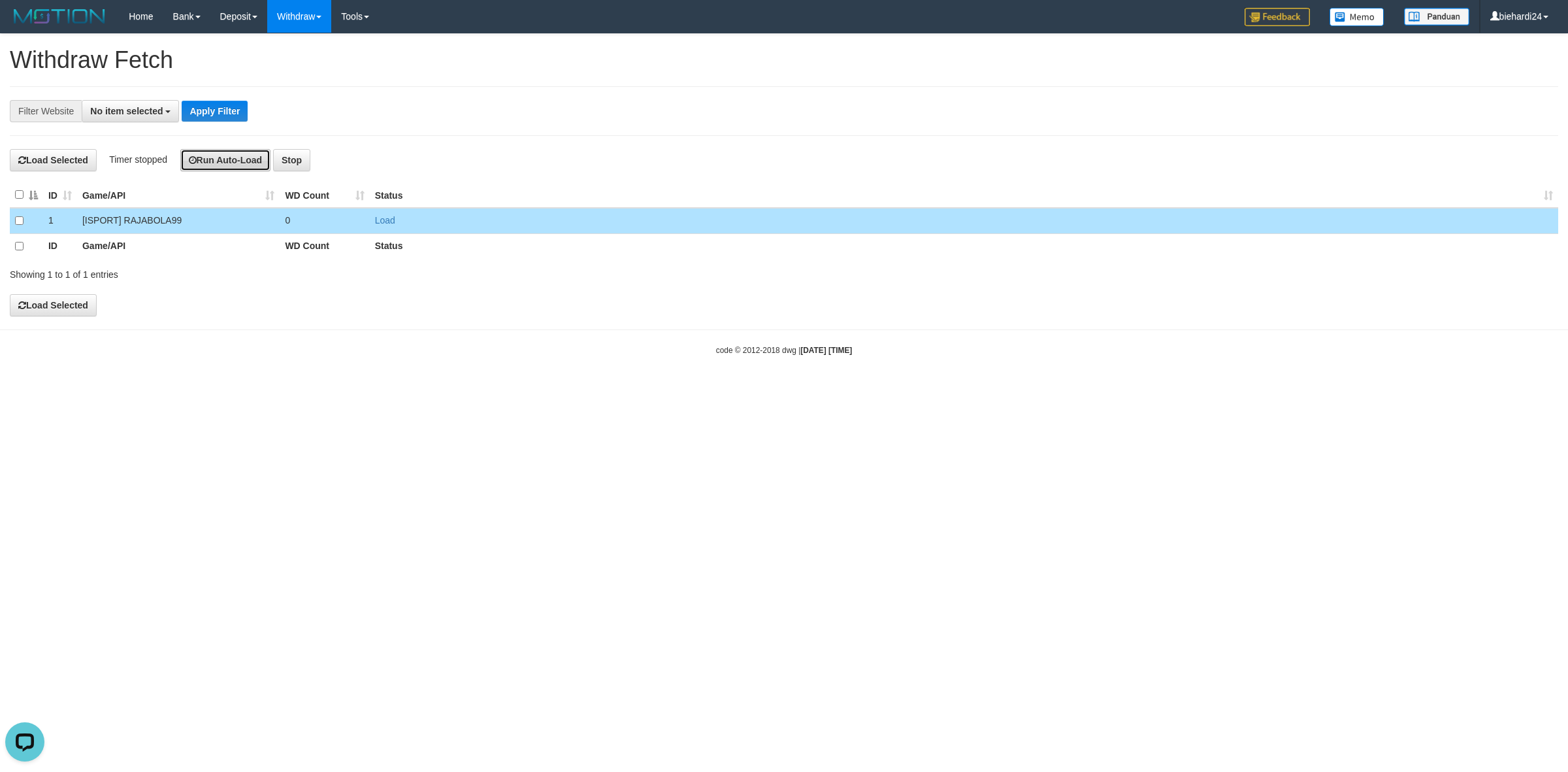 click on "Run Auto-Load" at bounding box center [225, 160] 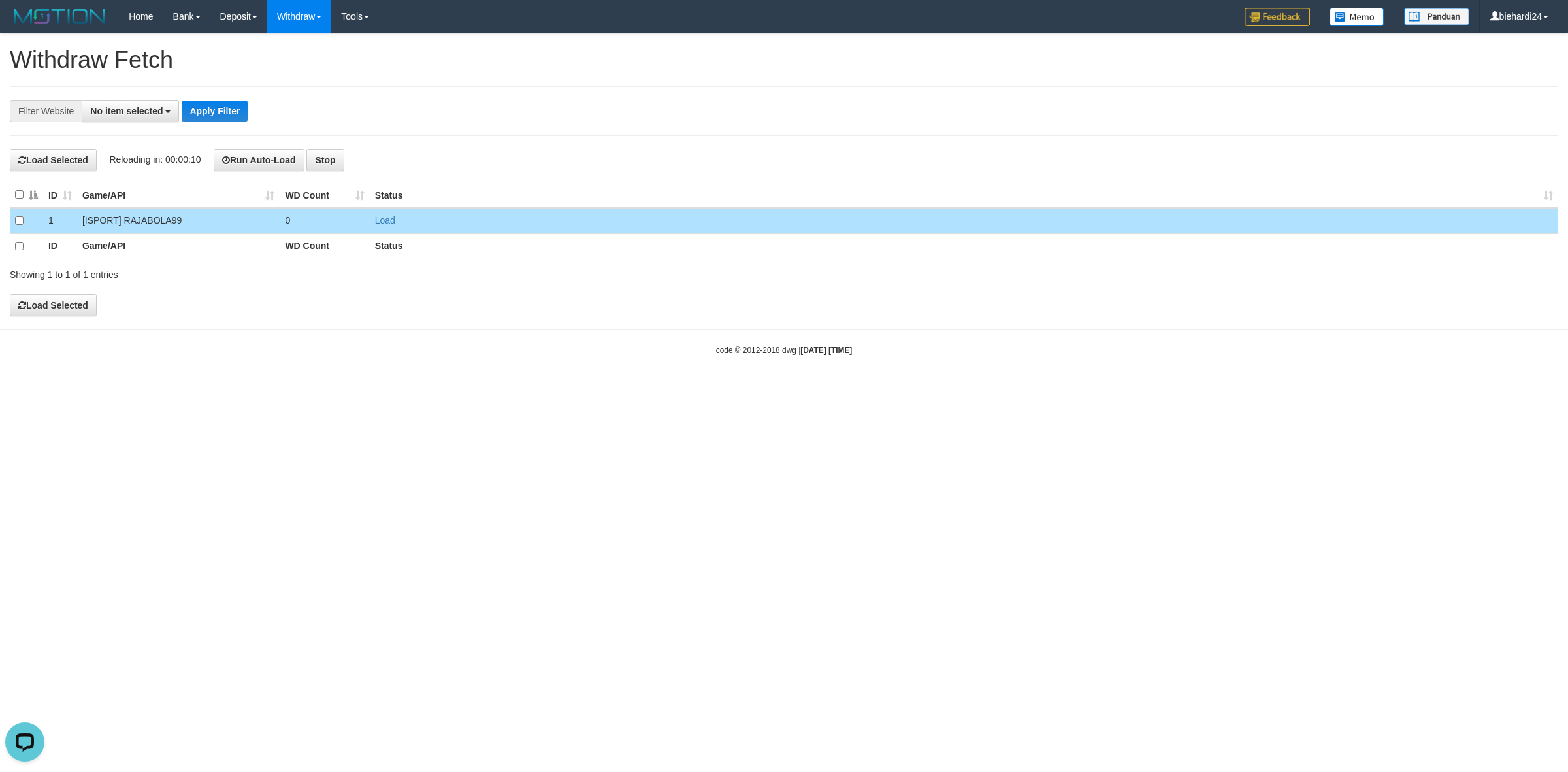 click on "Load" at bounding box center (964, 220) 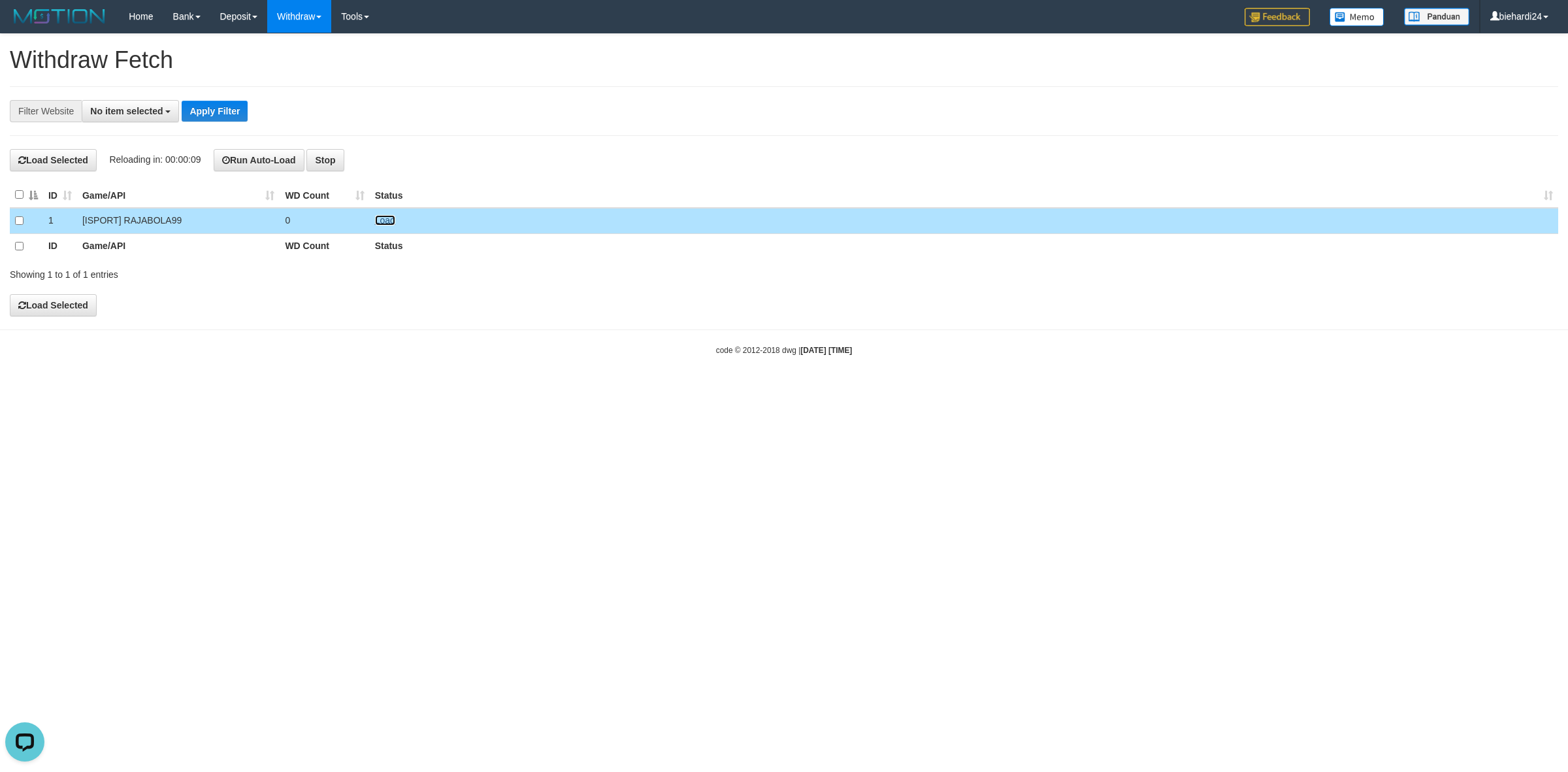 click on "Load" at bounding box center (385, 220) 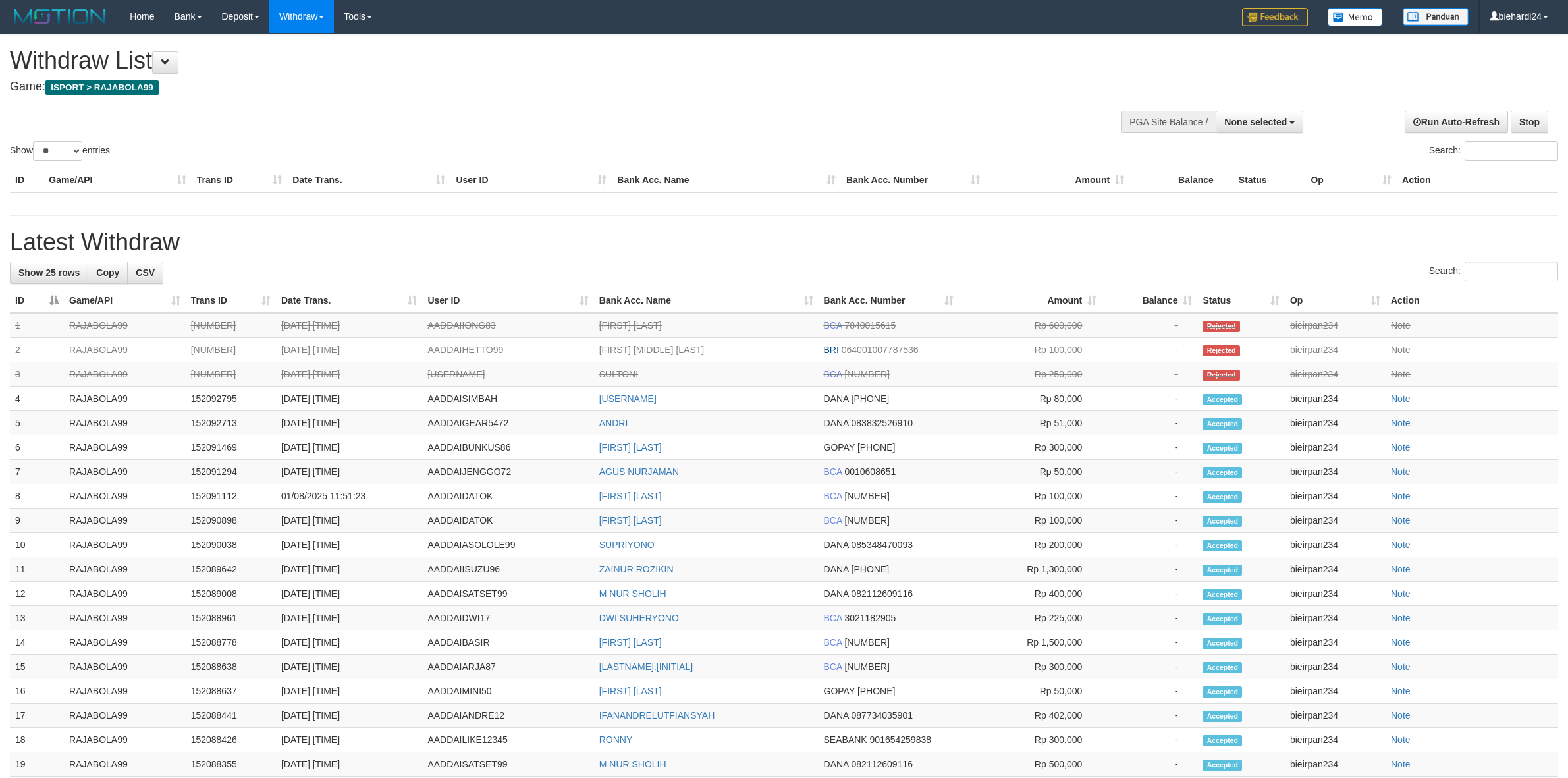 select on "**" 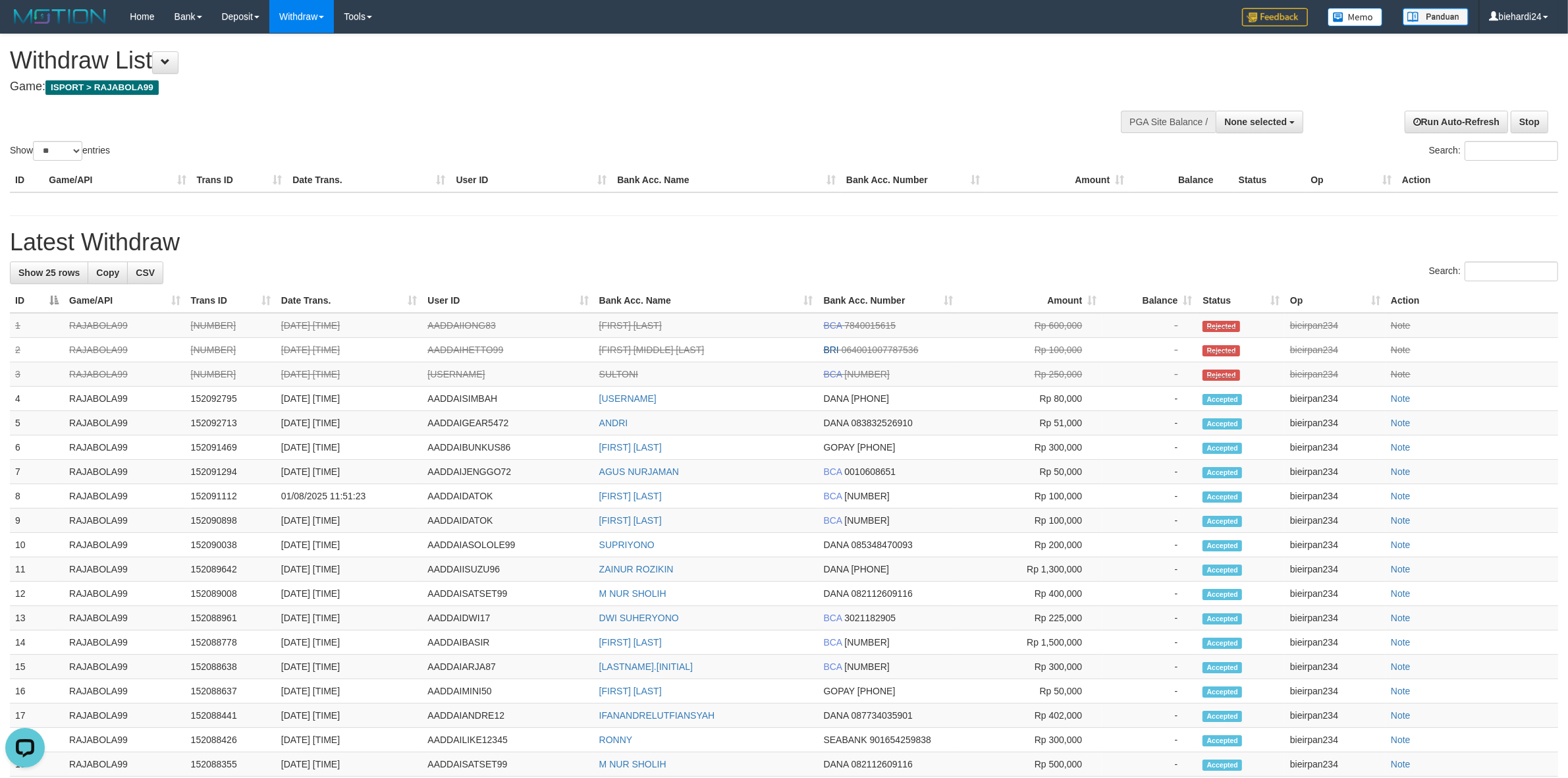 scroll, scrollTop: 0, scrollLeft: 0, axis: both 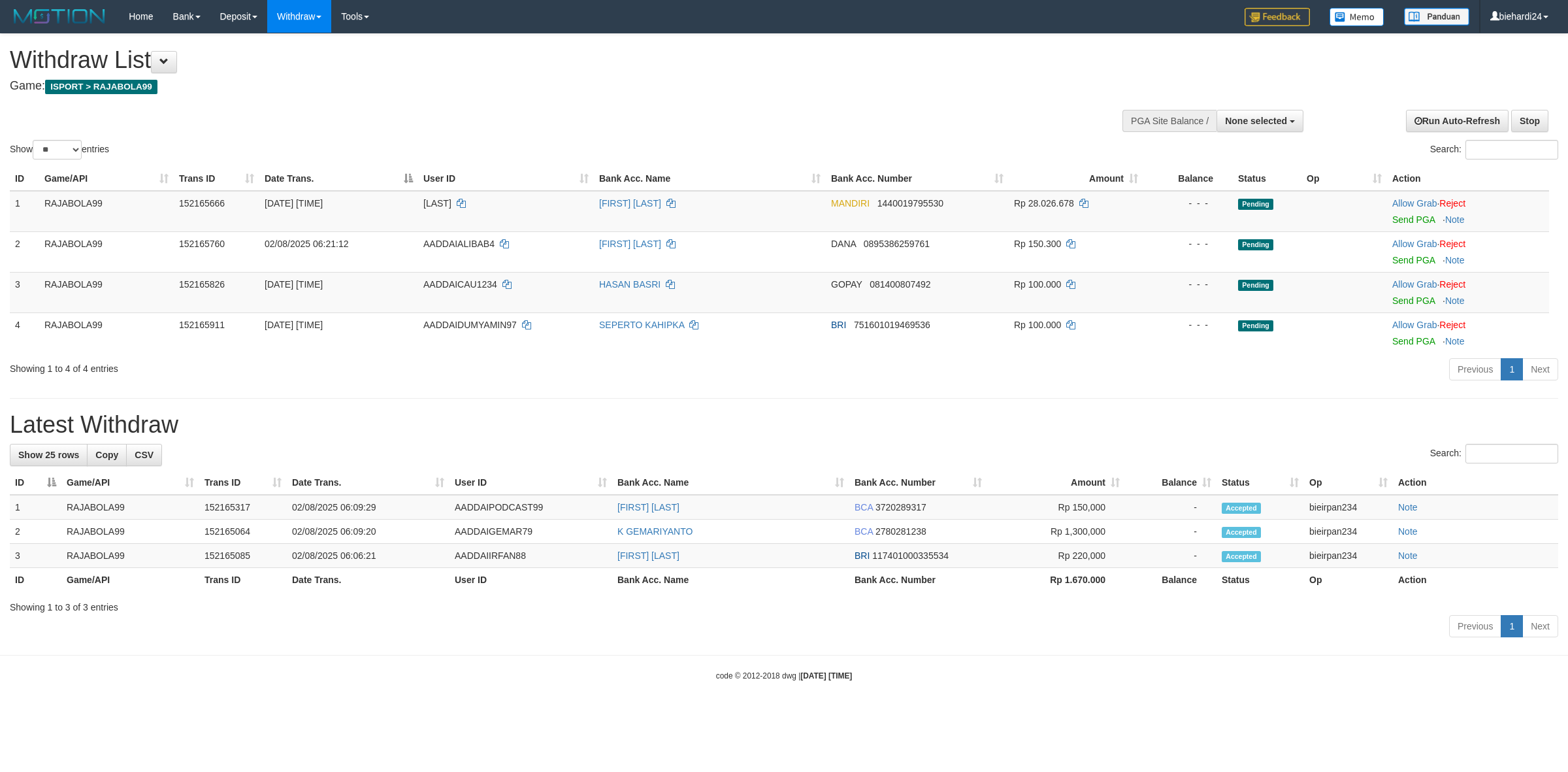 select 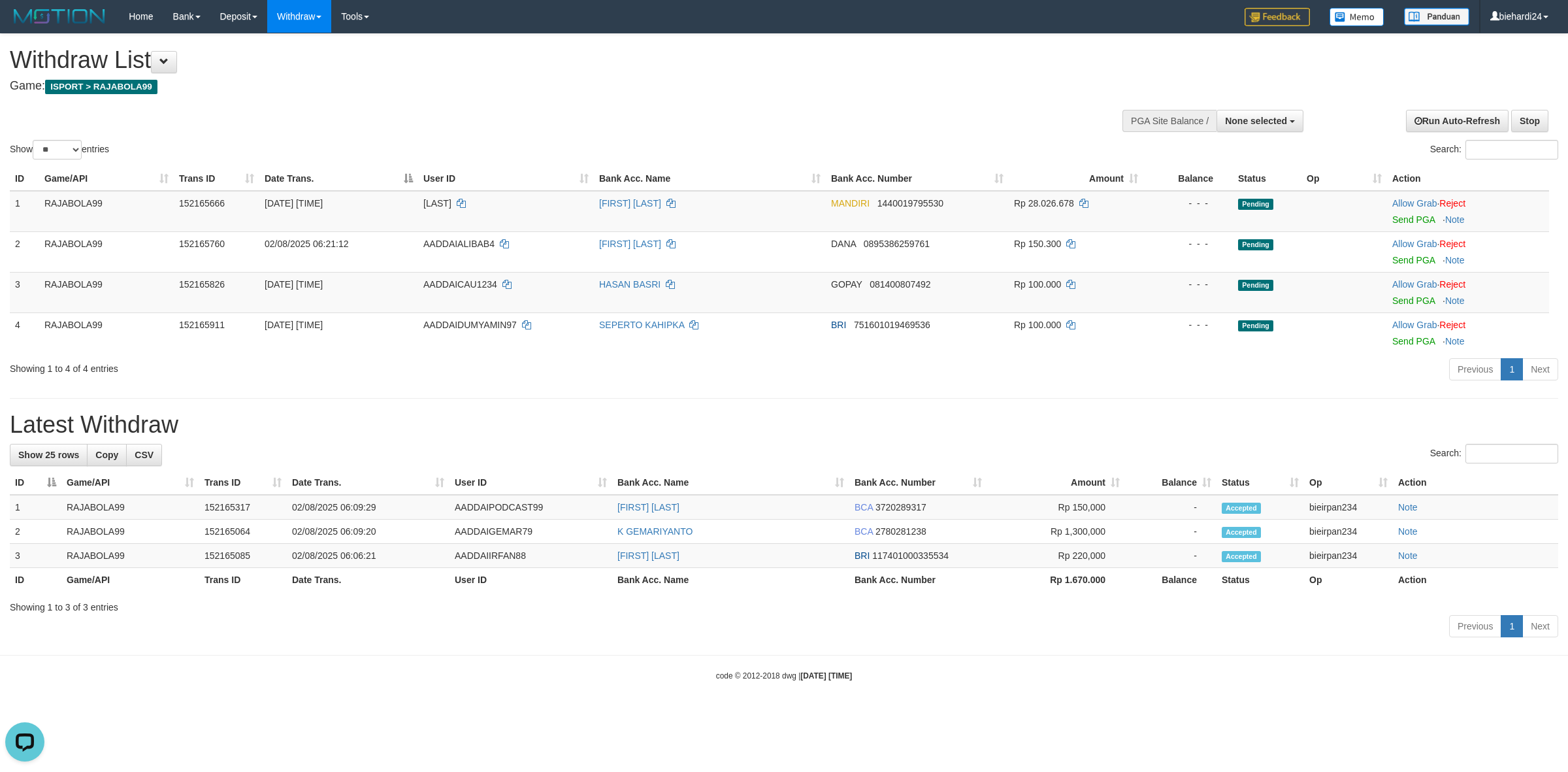scroll, scrollTop: 0, scrollLeft: 0, axis: both 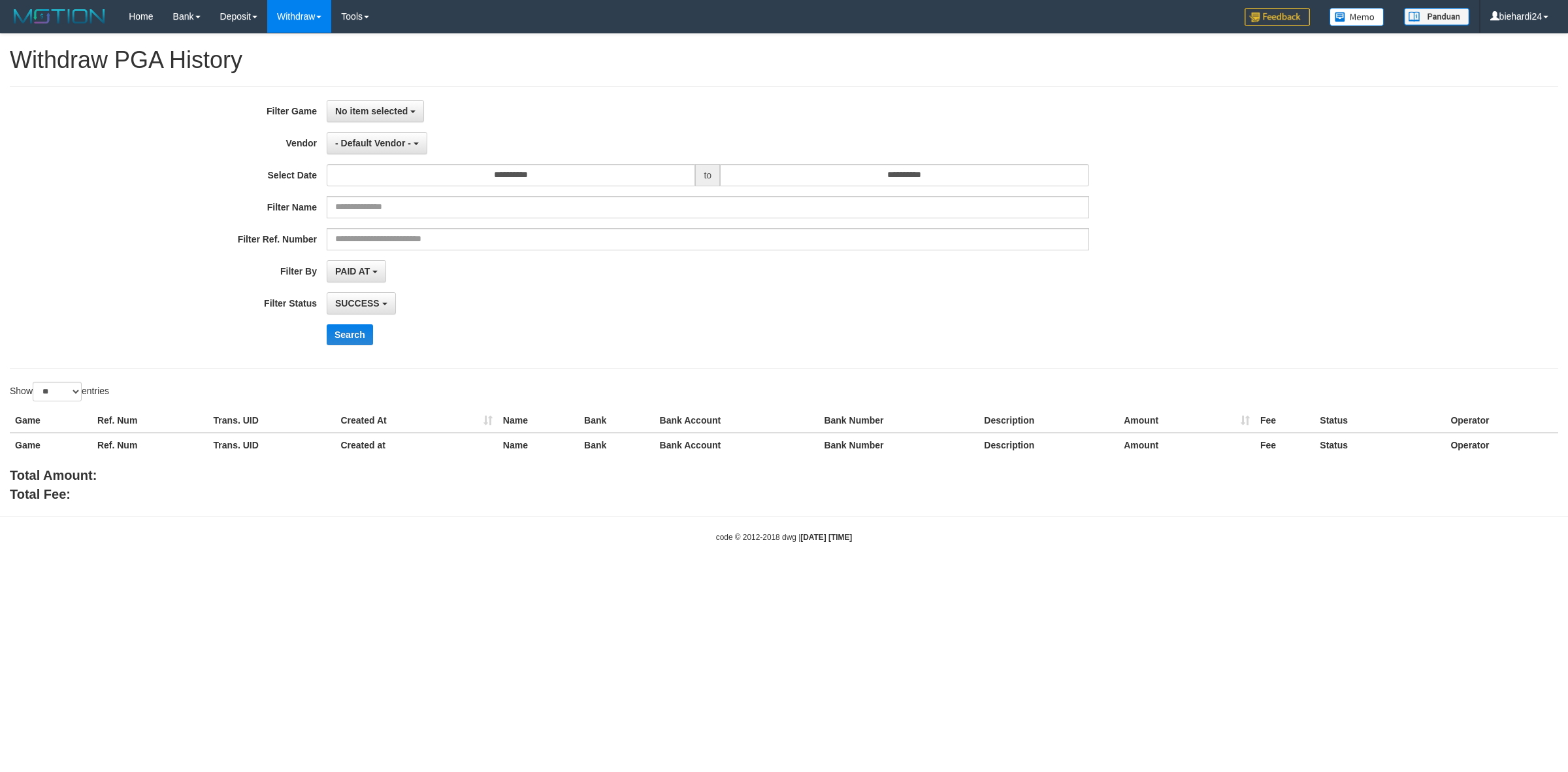 select on "**" 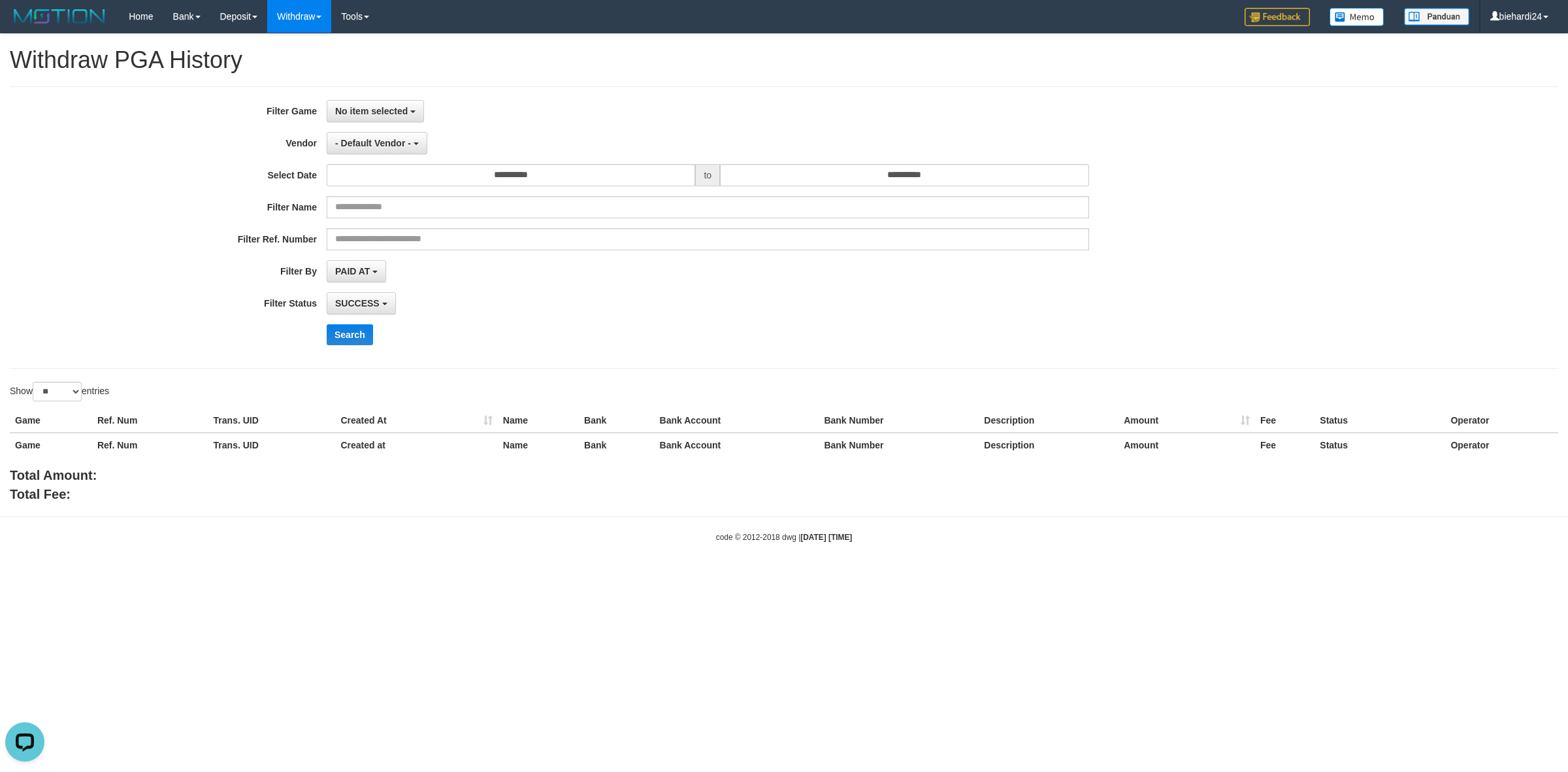 scroll, scrollTop: 0, scrollLeft: 0, axis: both 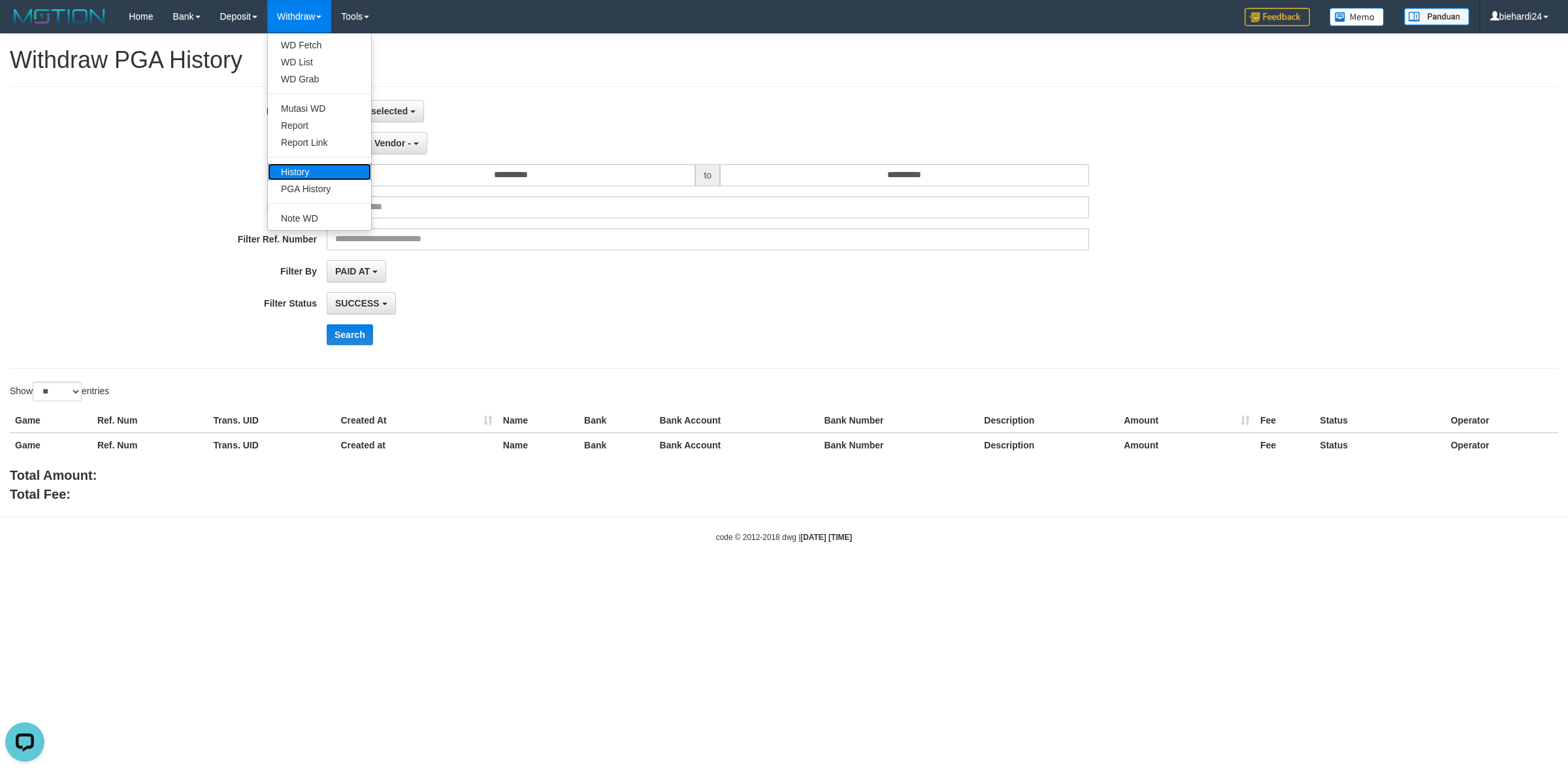 click on "History" at bounding box center [319, 172] 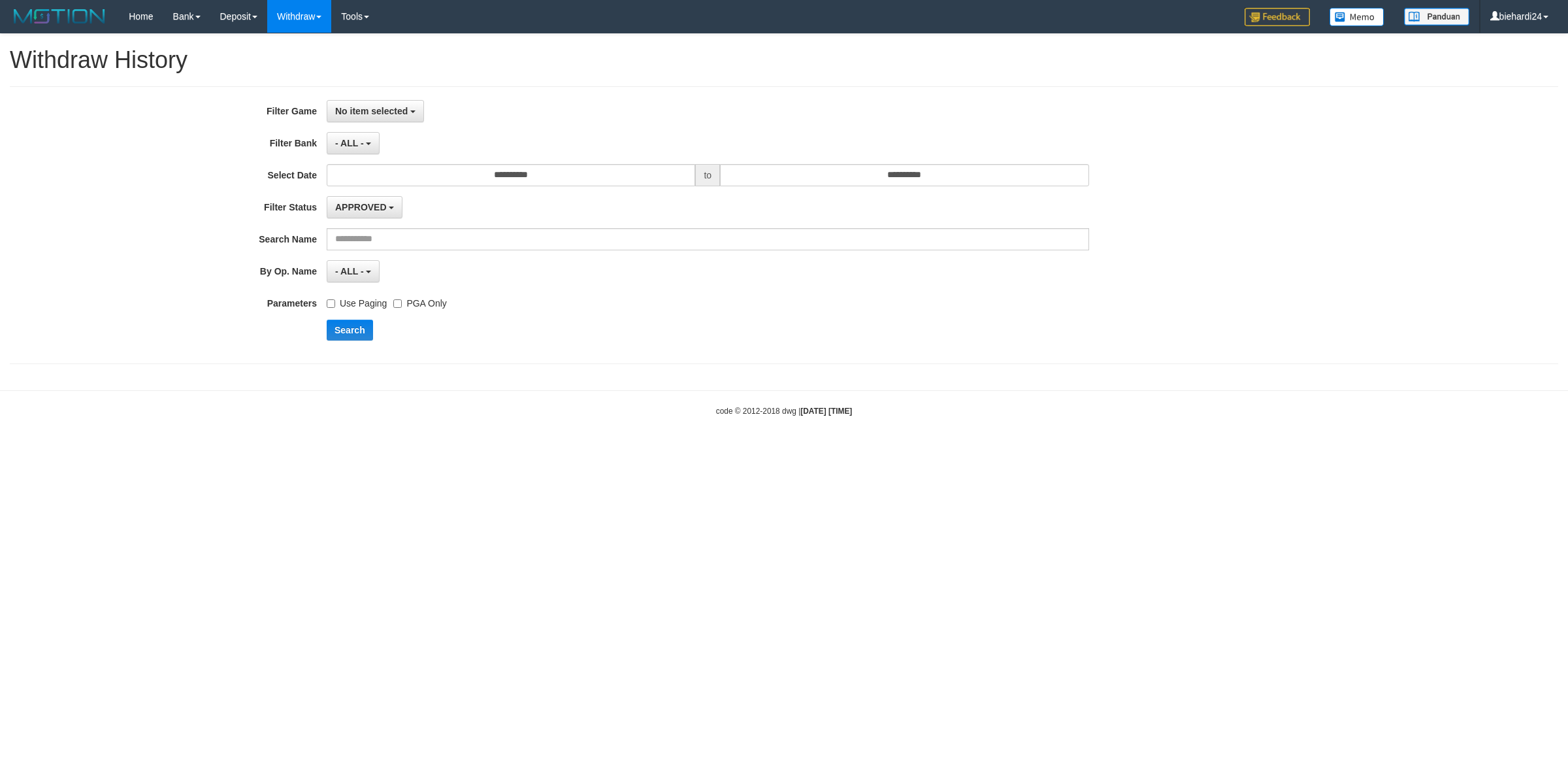 scroll, scrollTop: 0, scrollLeft: 0, axis: both 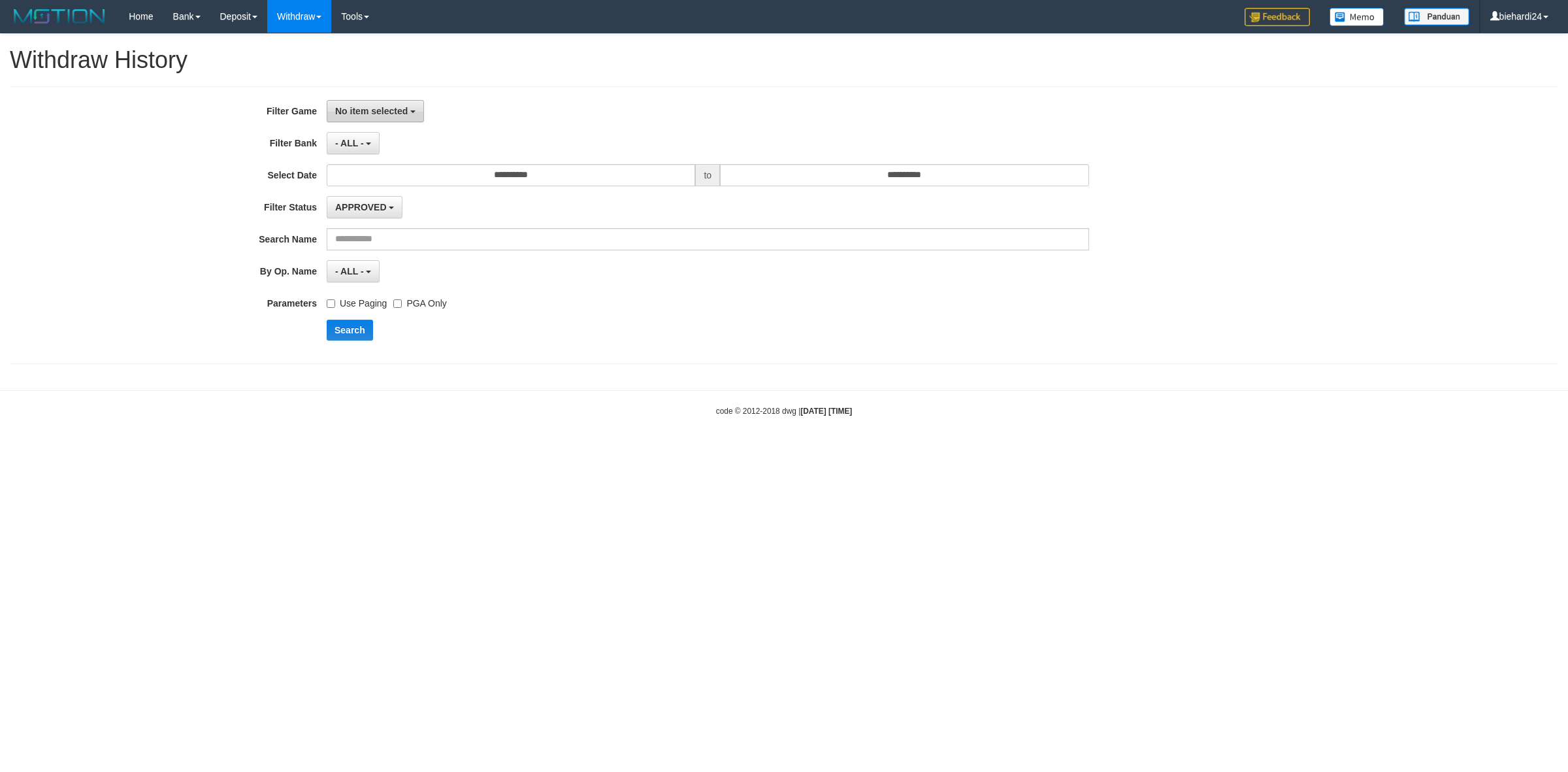 click on "No item selected" at bounding box center (371, 111) 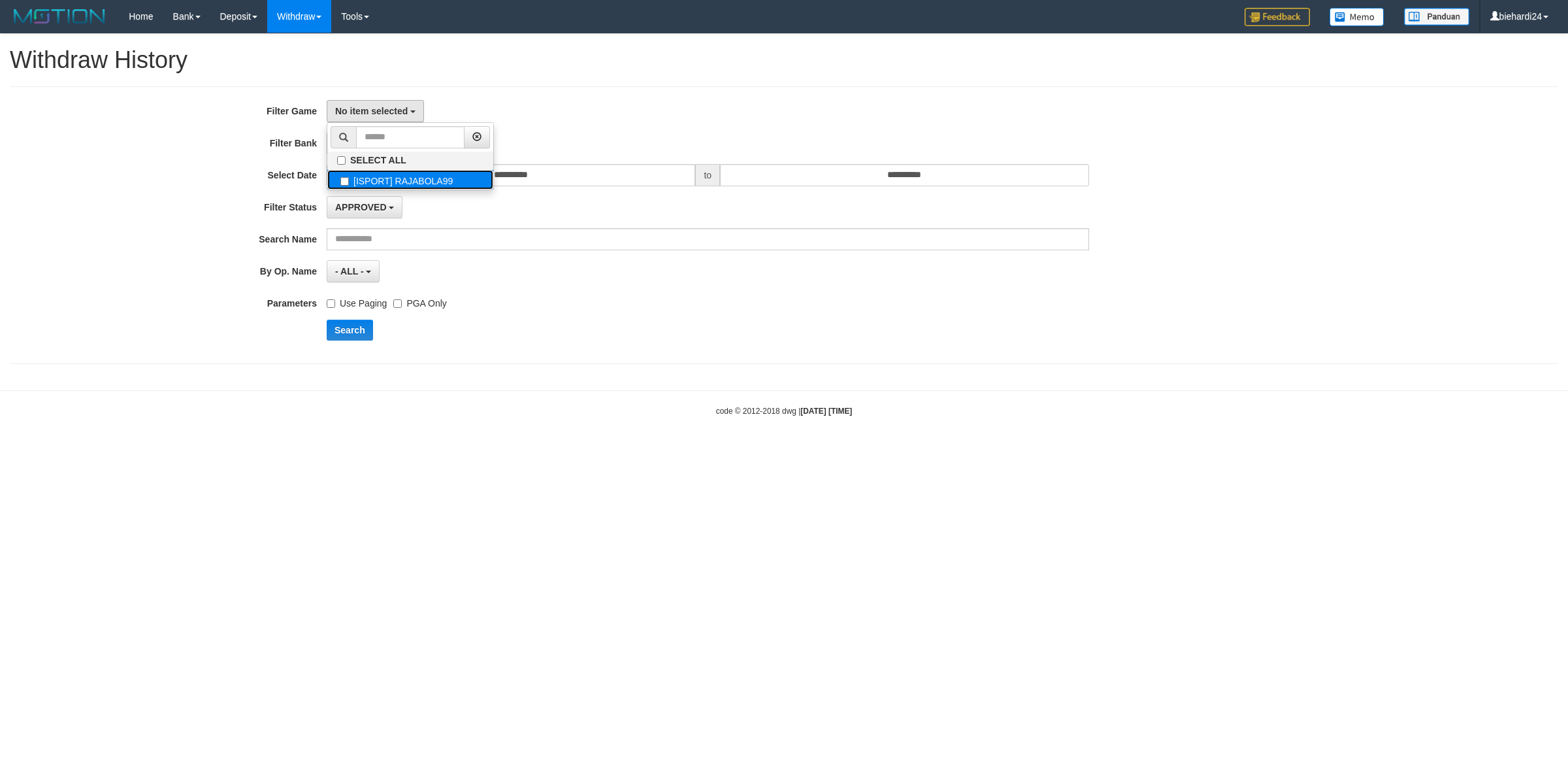 click on "[ISPORT] RAJABOLA99" at bounding box center [410, 180] 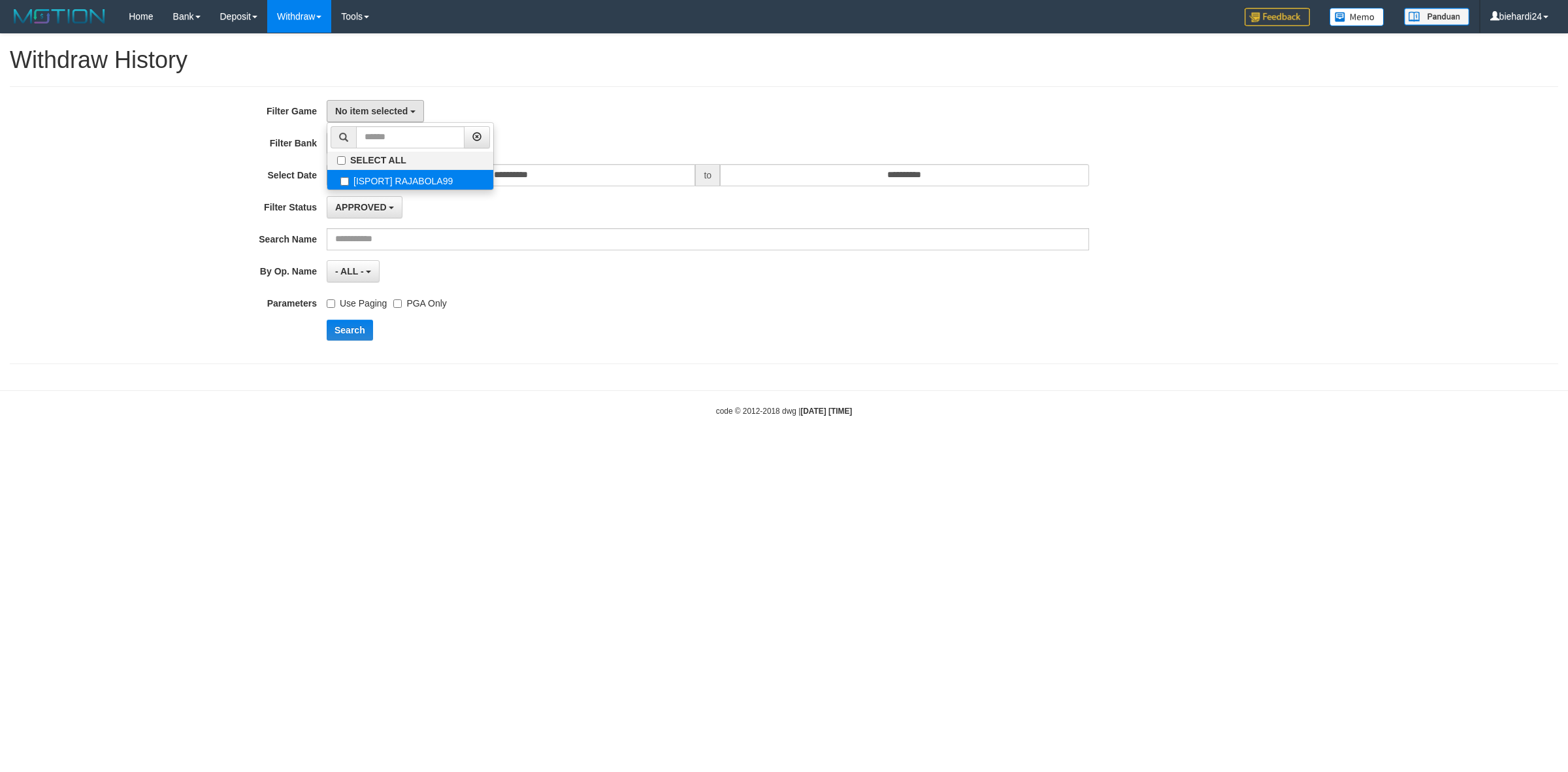 select on "****" 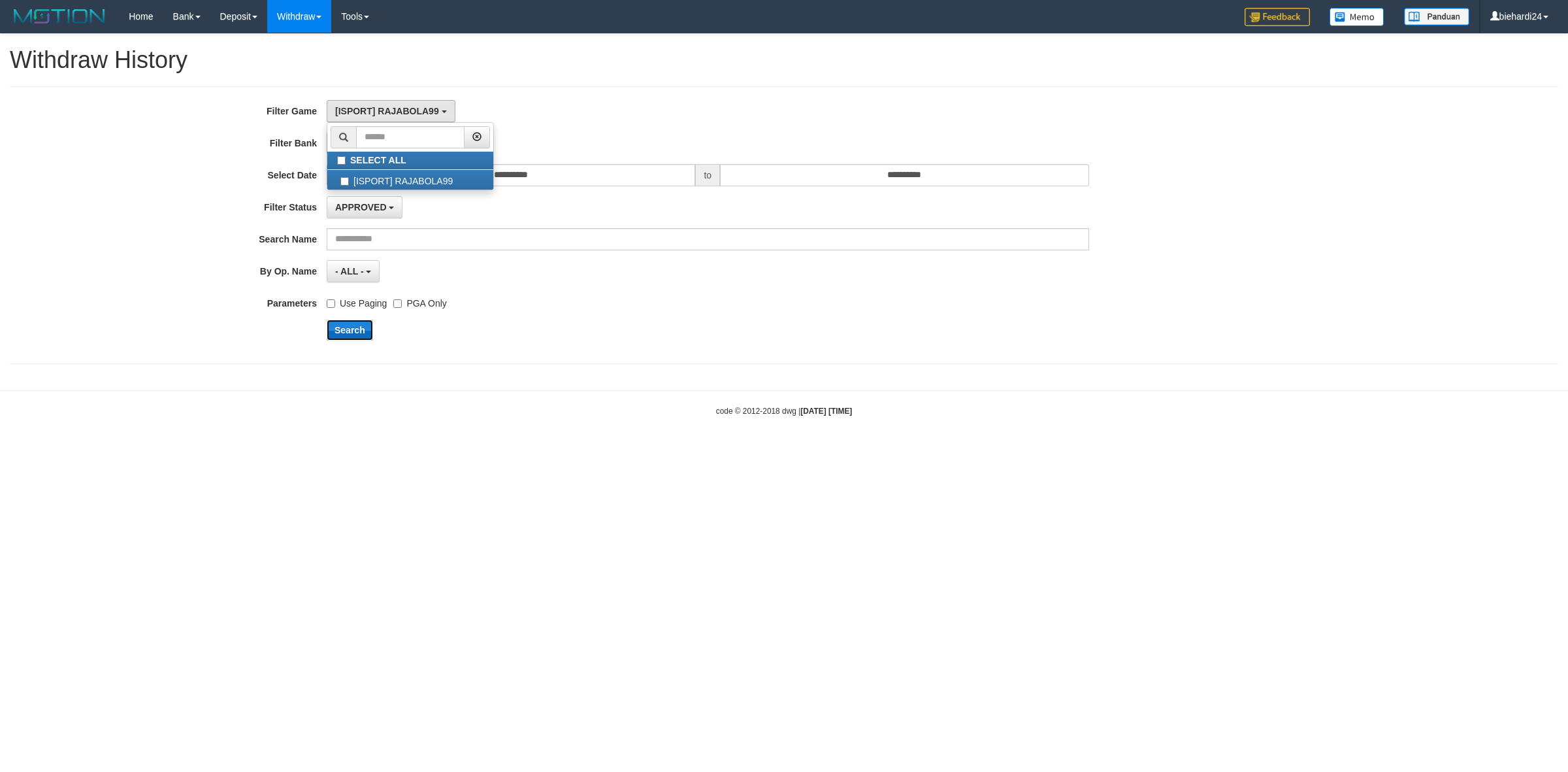 click on "Search" at bounding box center [350, 330] 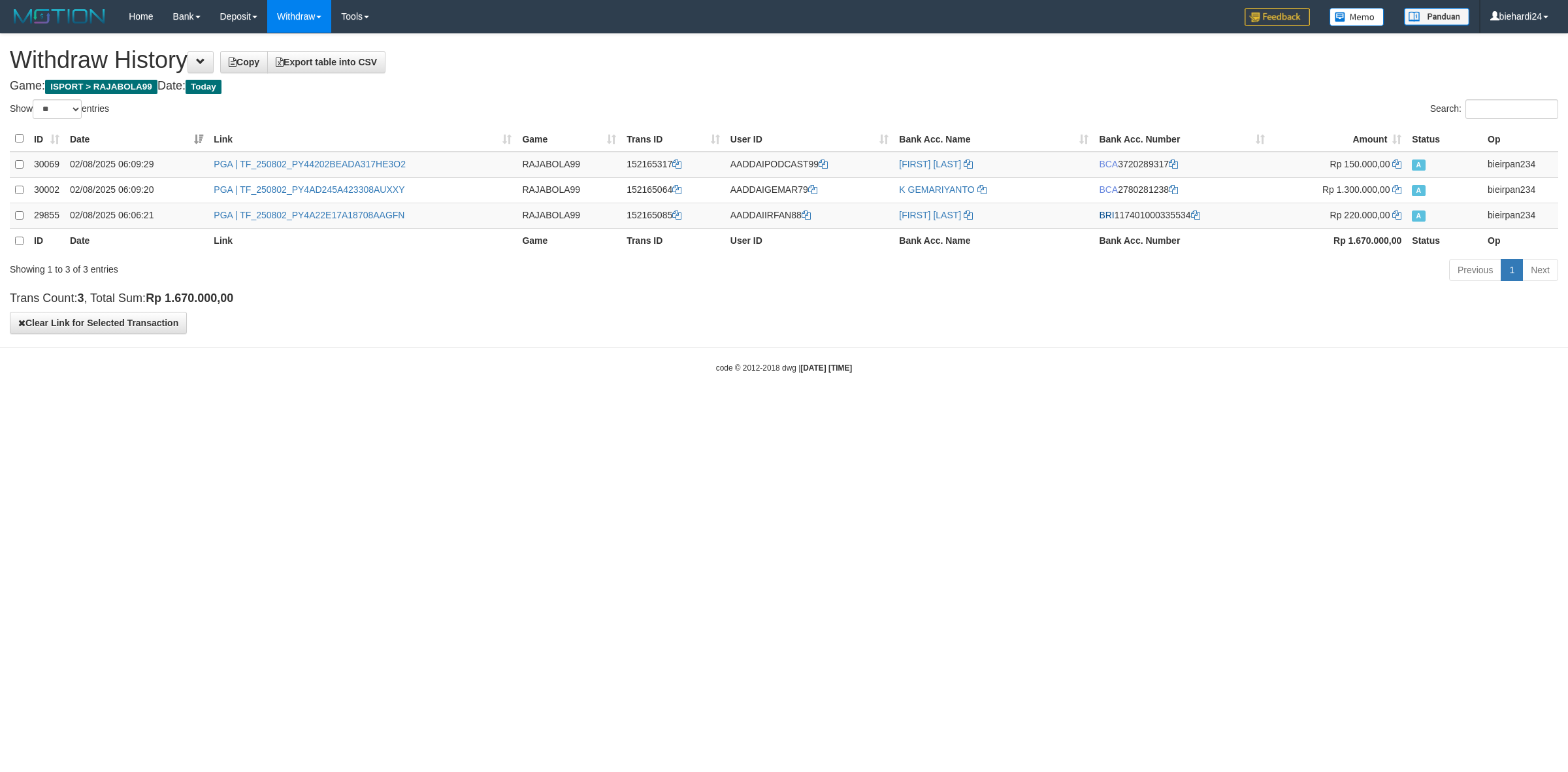 select on "**" 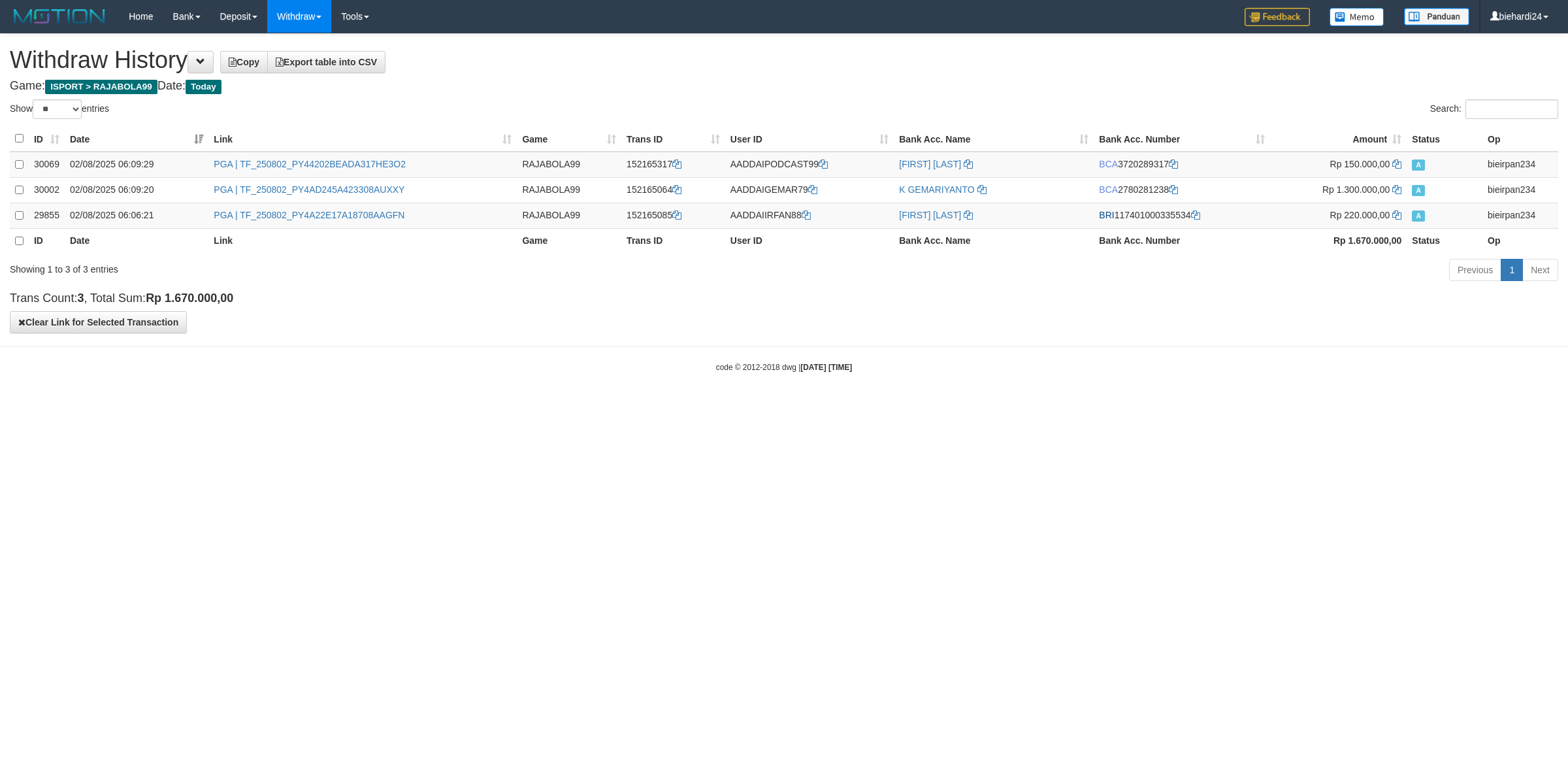 scroll, scrollTop: 0, scrollLeft: 0, axis: both 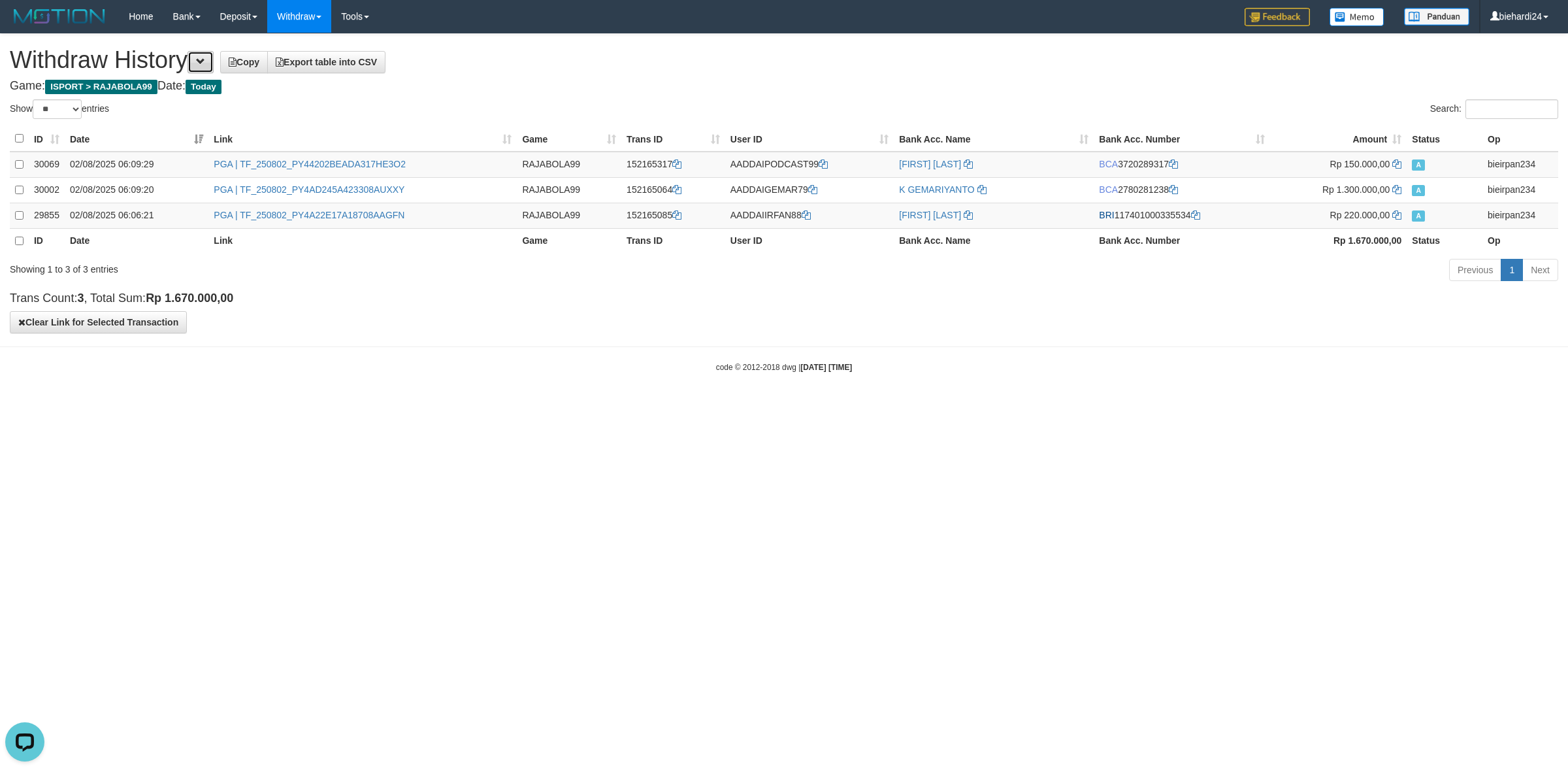 click at bounding box center (201, 62) 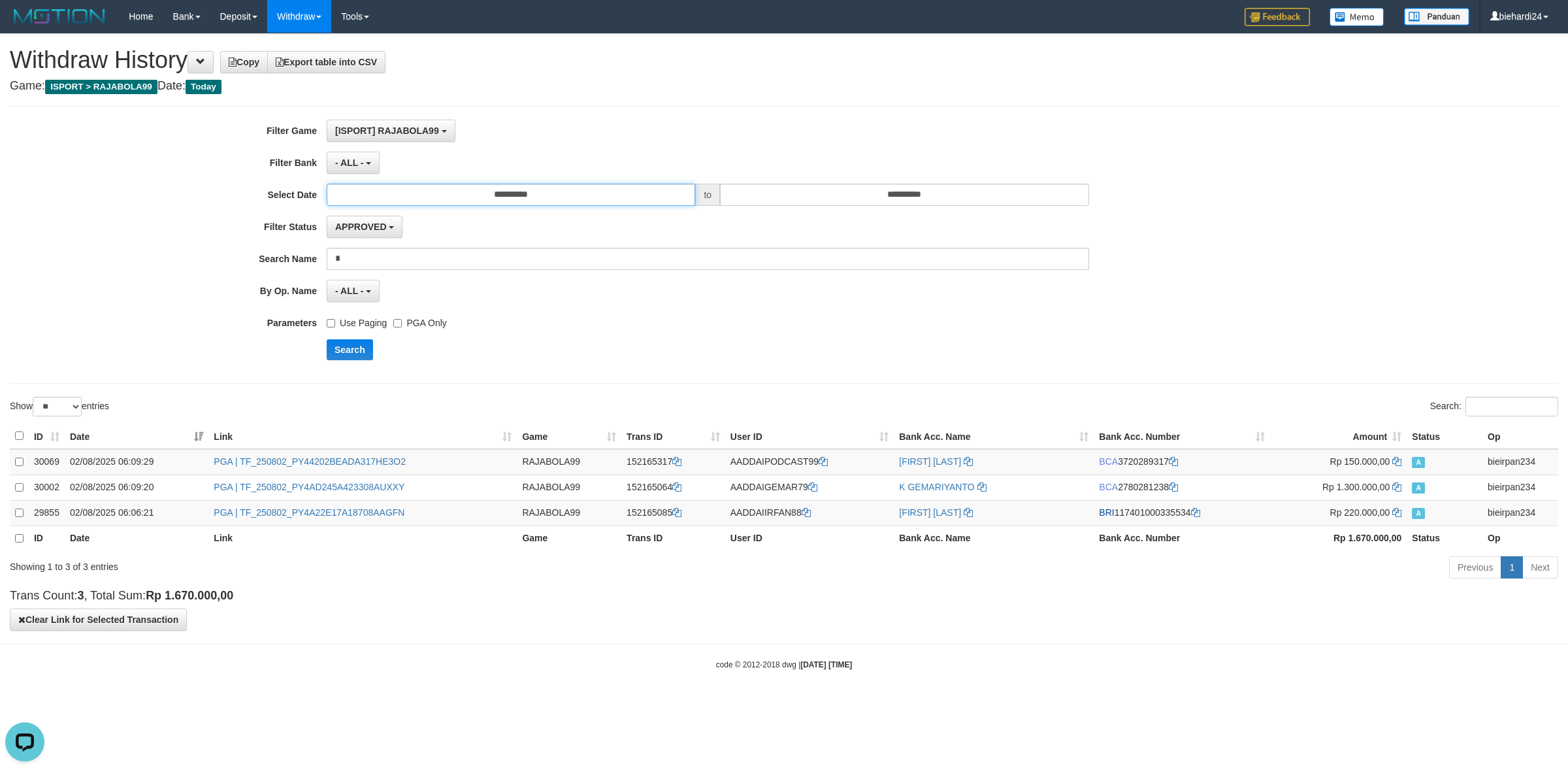 click on "**********" at bounding box center [511, 195] 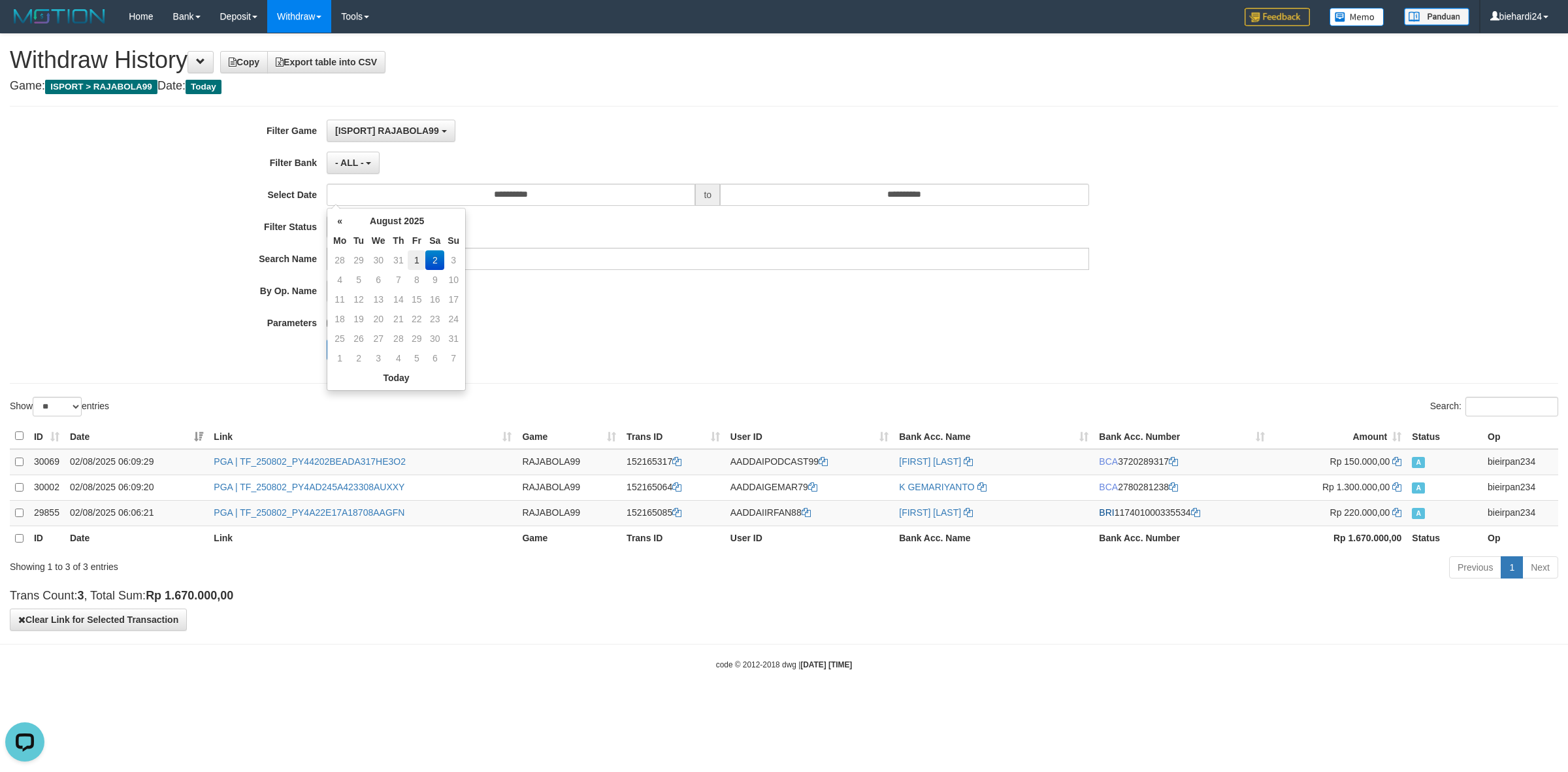 click on "1" at bounding box center (416, 260) 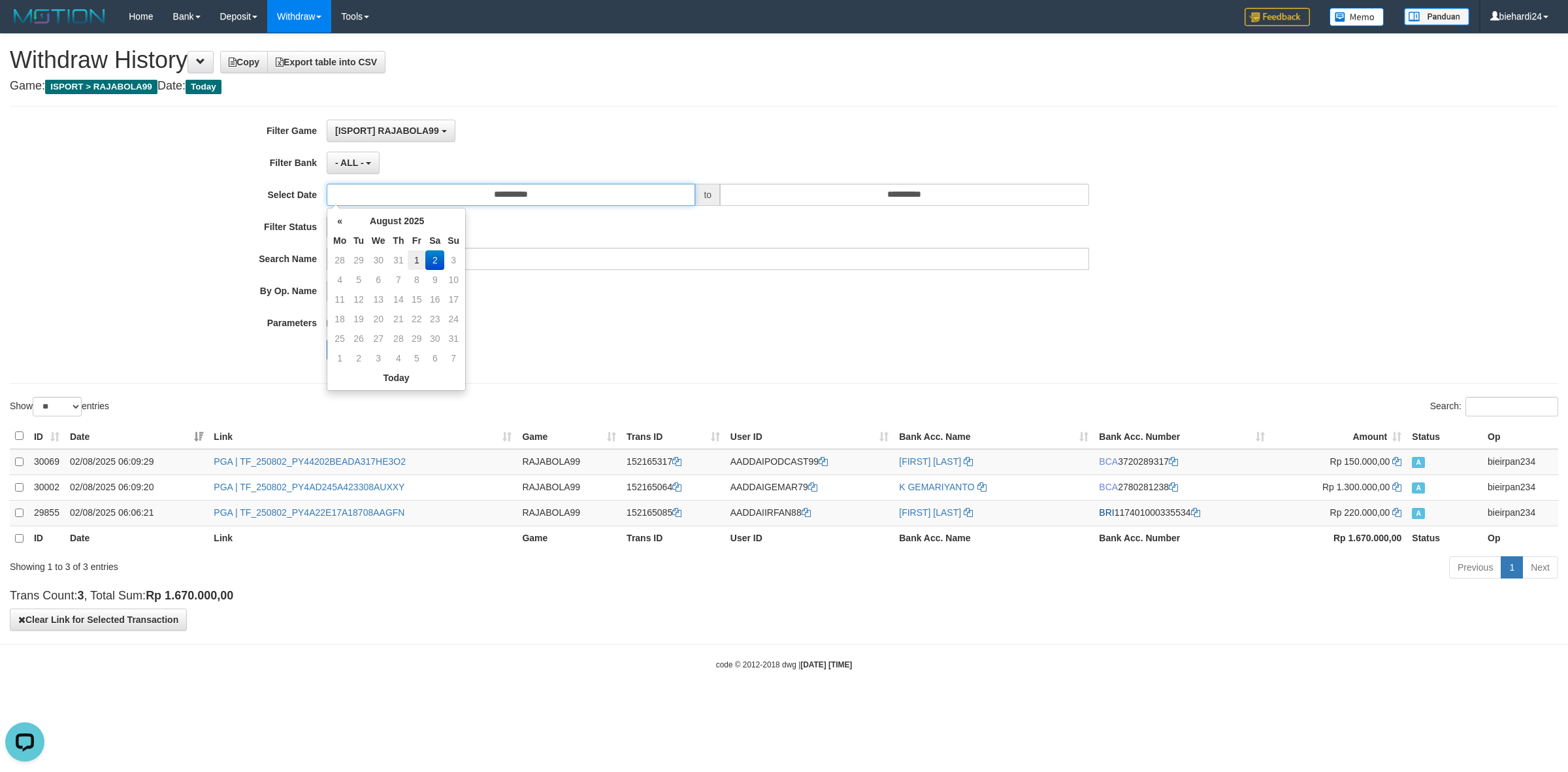 type on "**********" 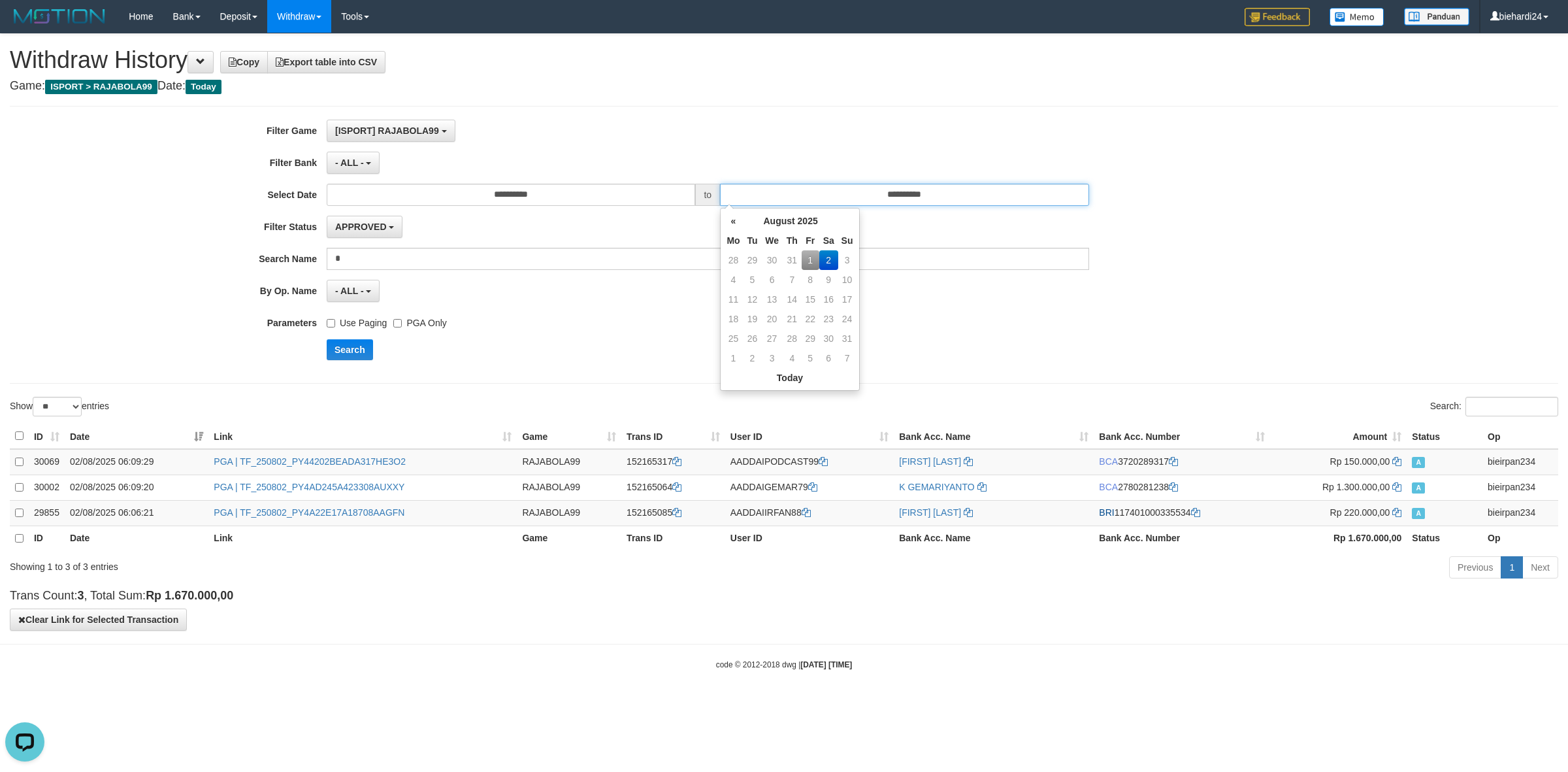 click on "**********" at bounding box center [904, 195] 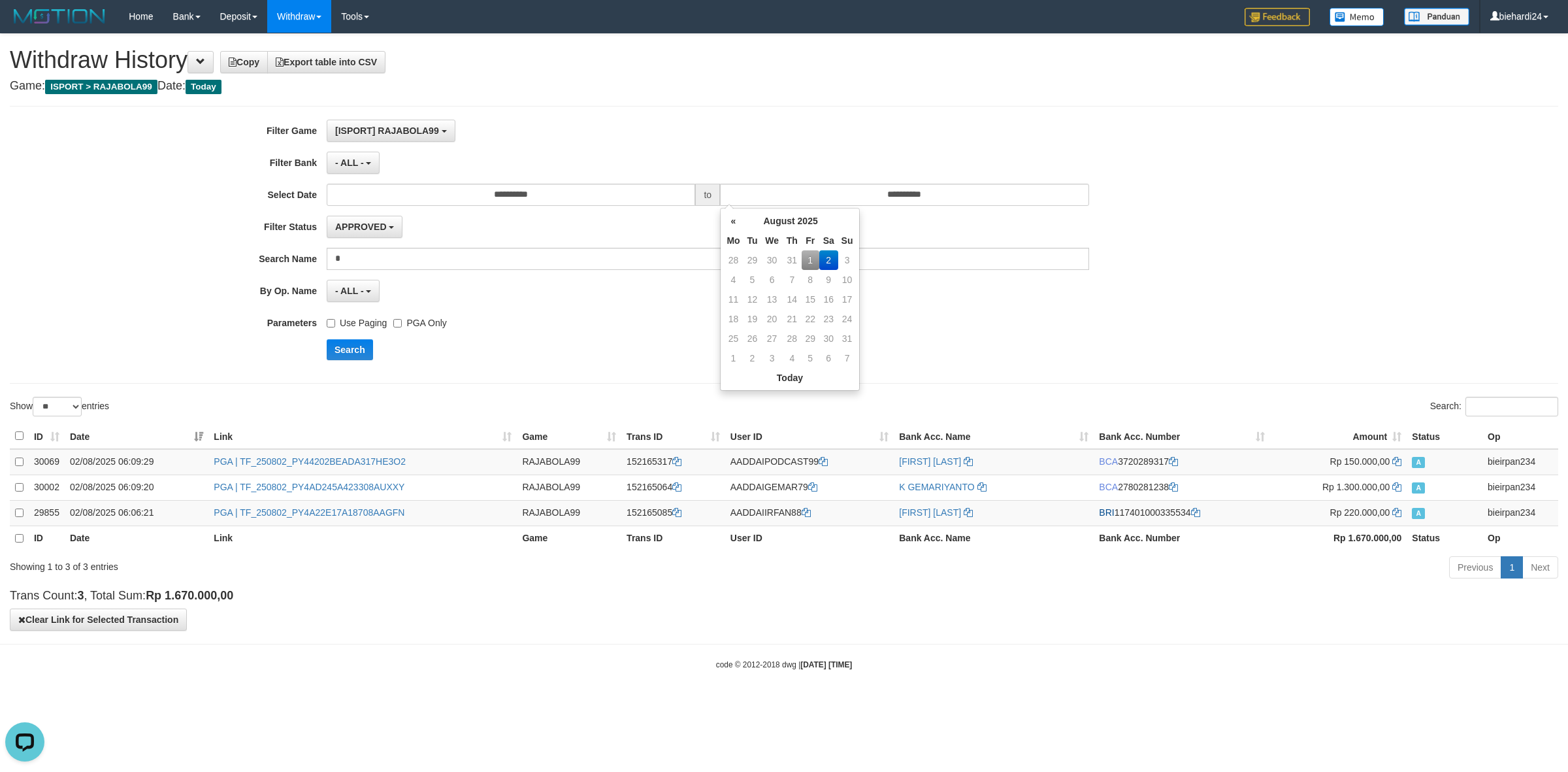 click on "1" at bounding box center (810, 260) 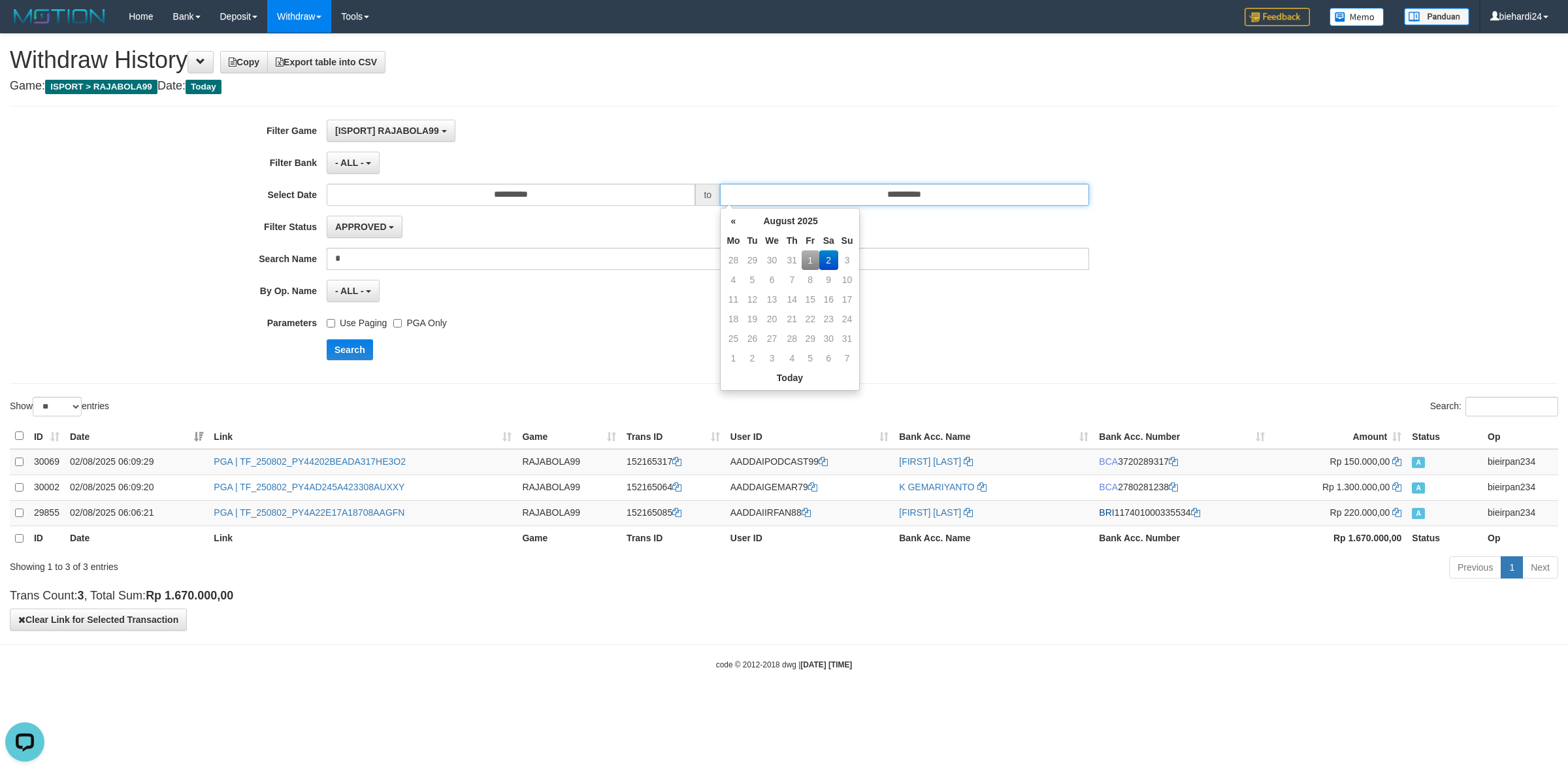 type on "**********" 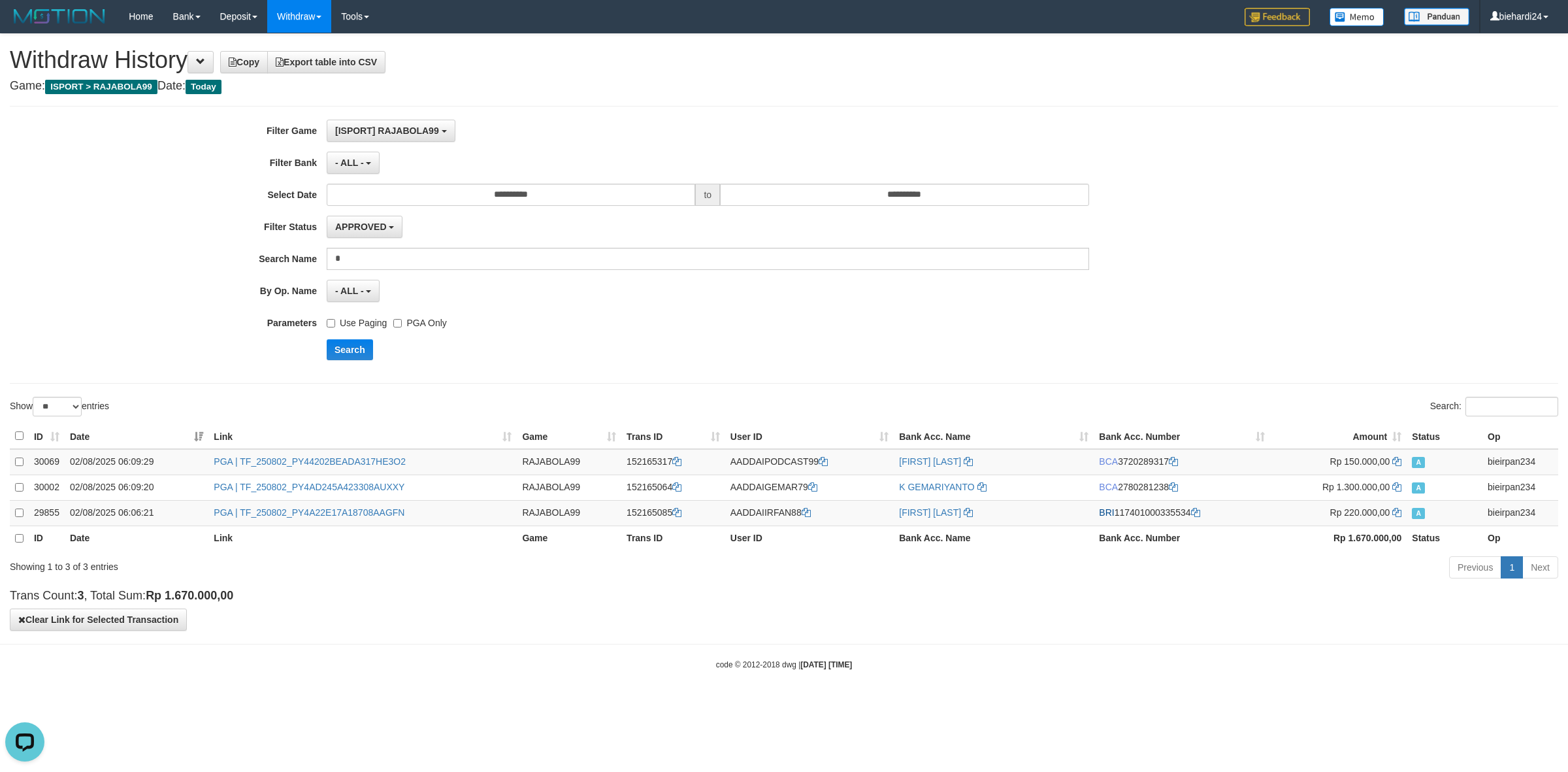 click on "**********" at bounding box center [653, 244] 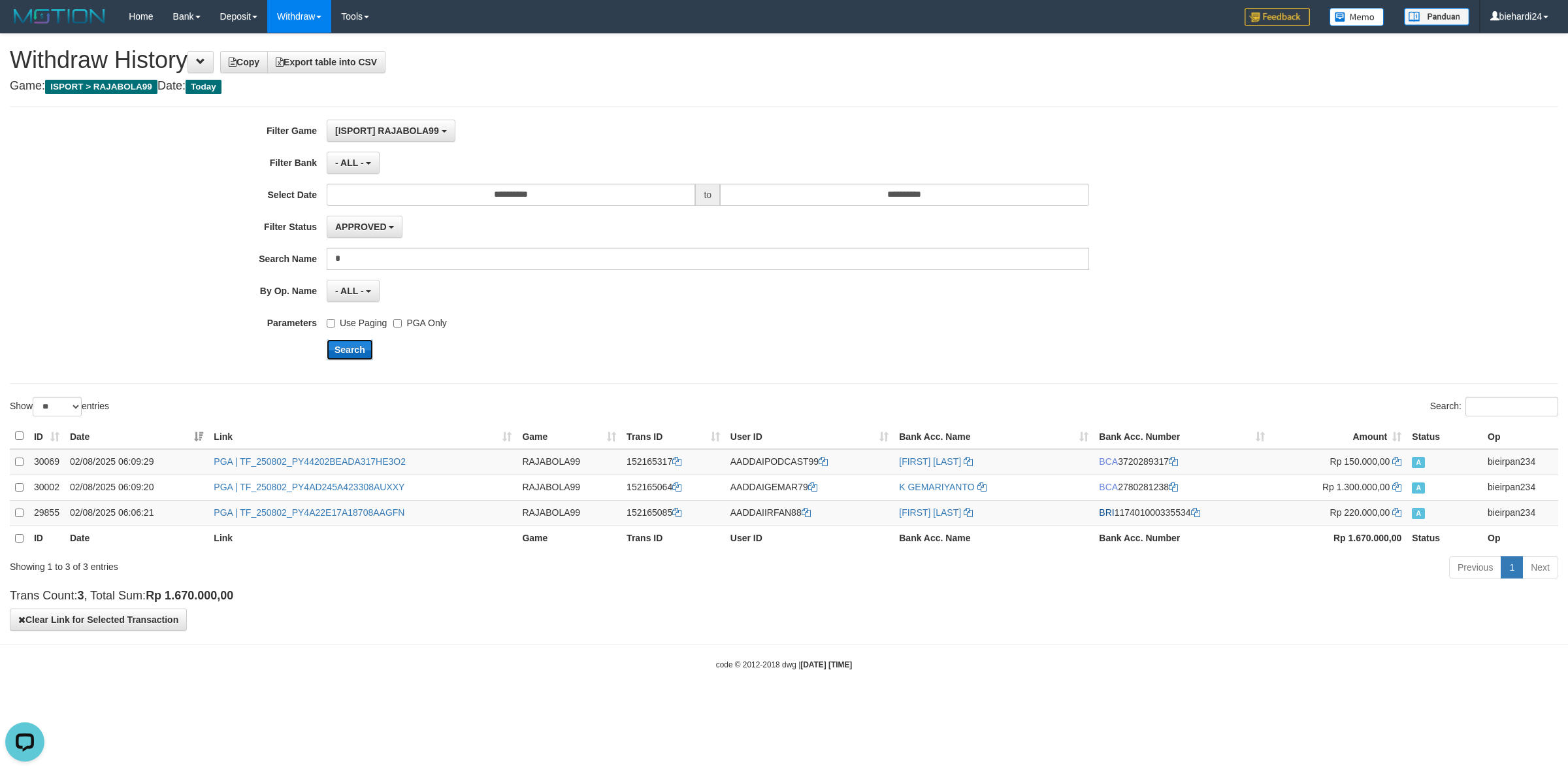 click on "Search" at bounding box center (350, 350) 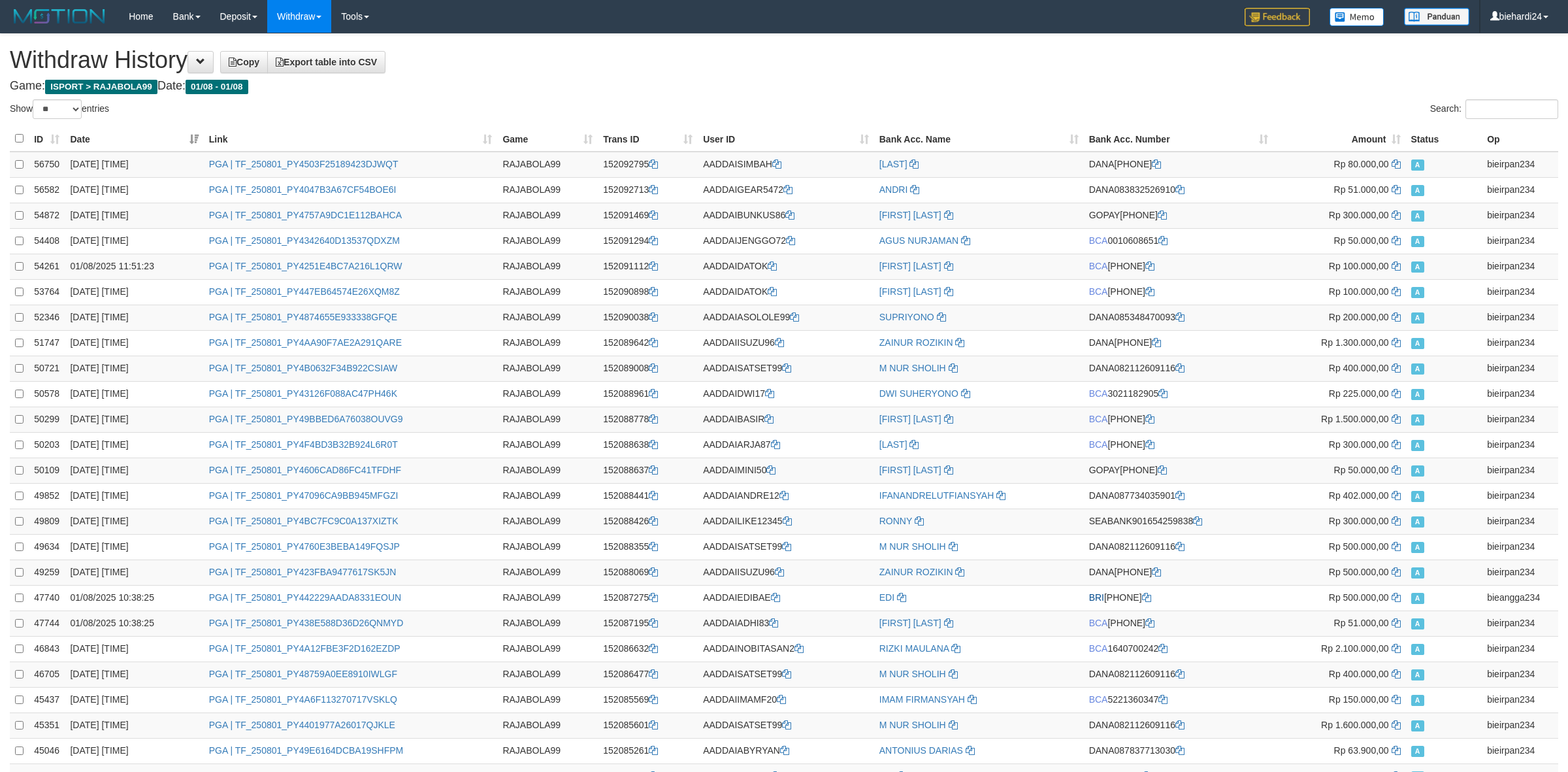 select on "**" 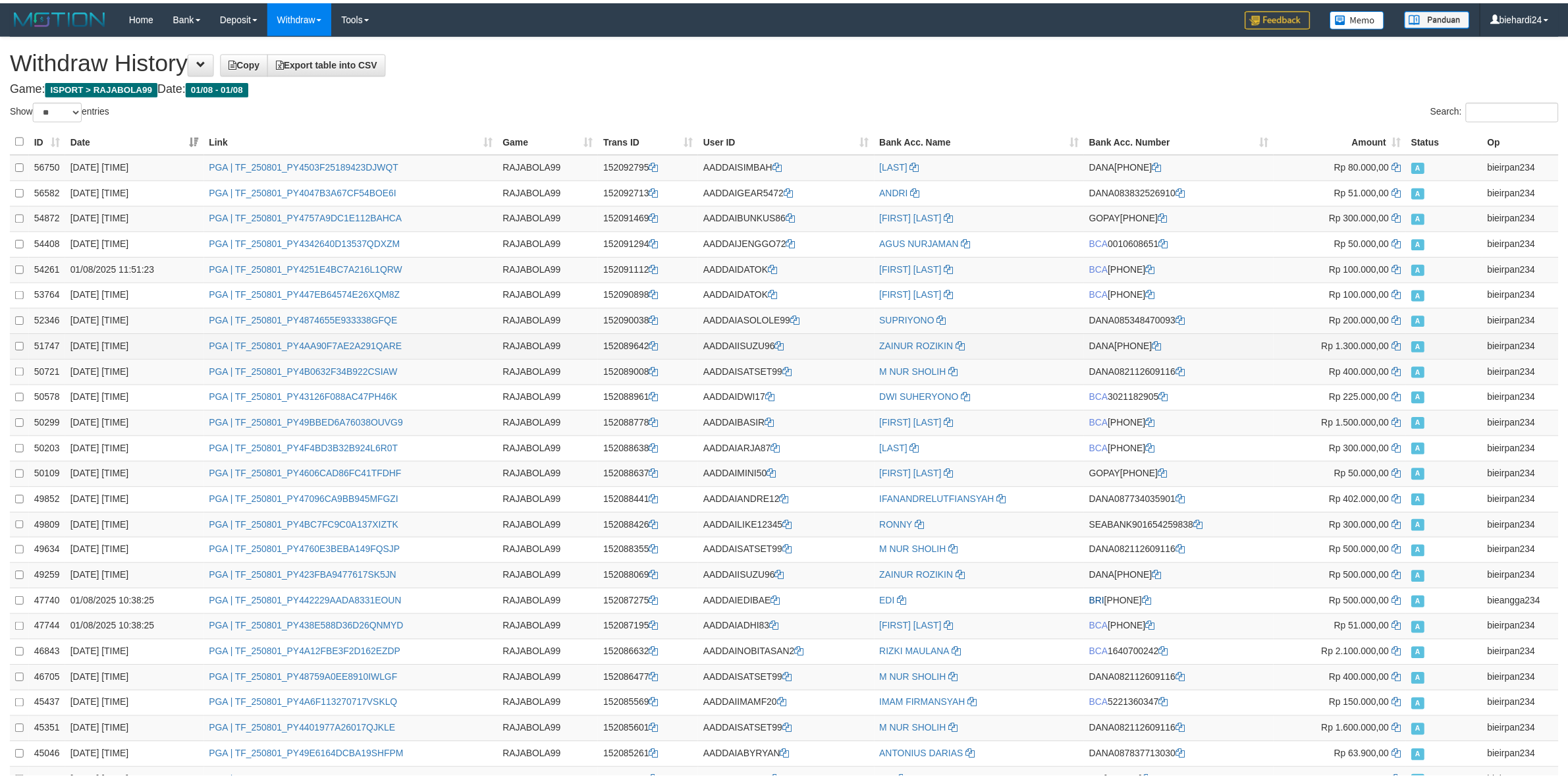 scroll, scrollTop: 0, scrollLeft: 0, axis: both 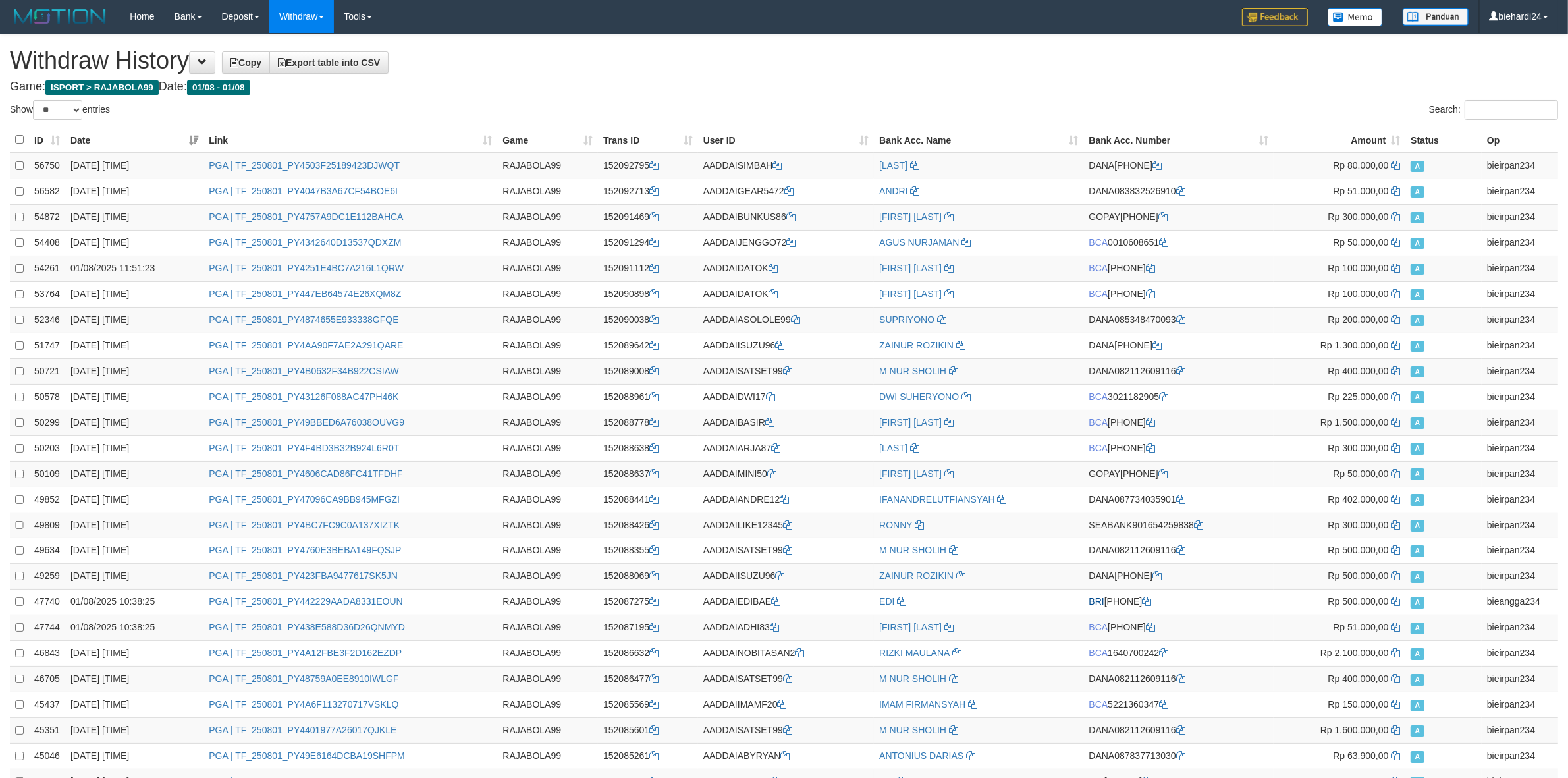 click on "Game: ISPORT > RAJABOLA99 Date: [DATE] - [DATE]" at bounding box center [784, 87] 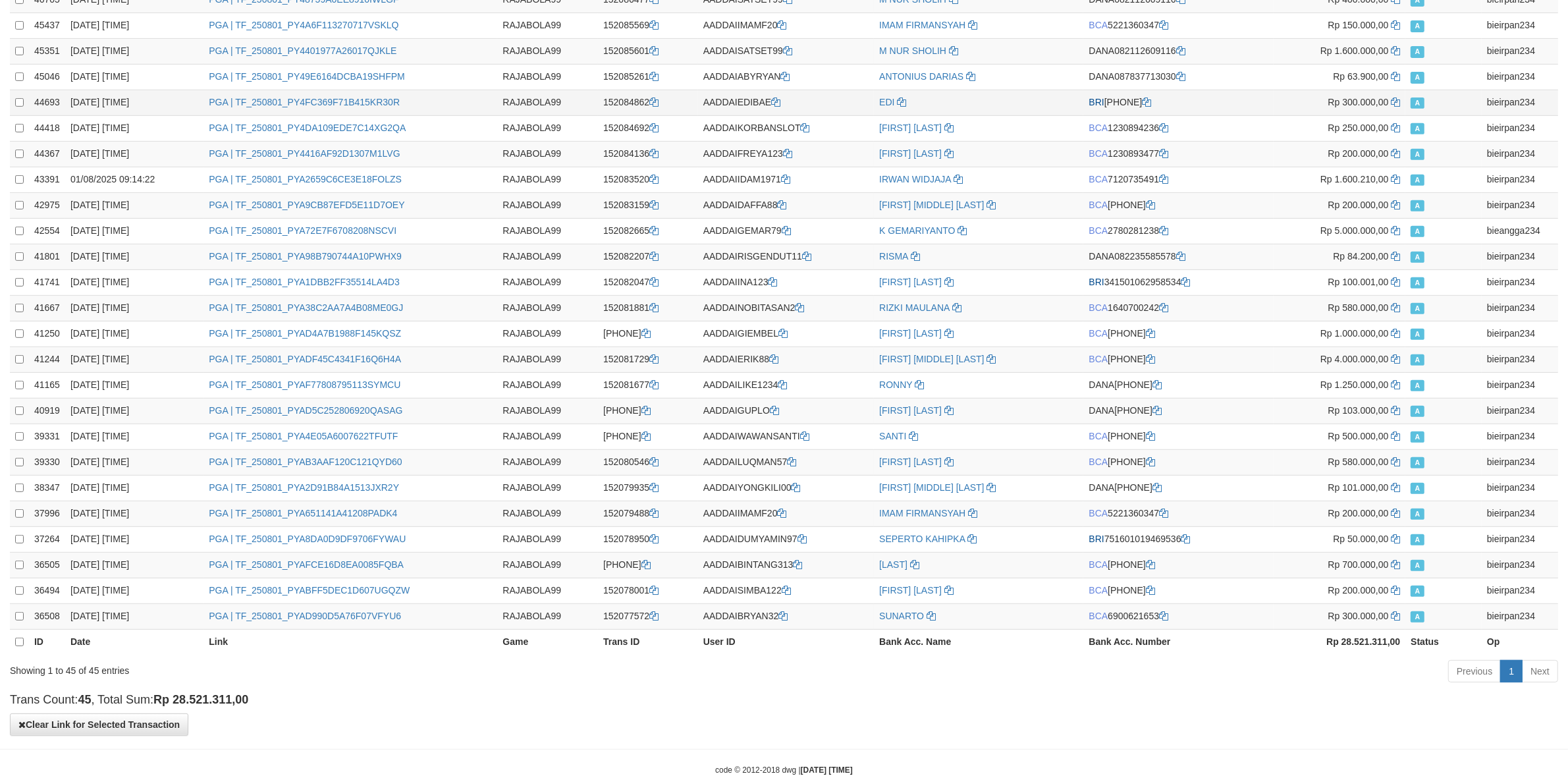 scroll, scrollTop: 716, scrollLeft: 0, axis: vertical 